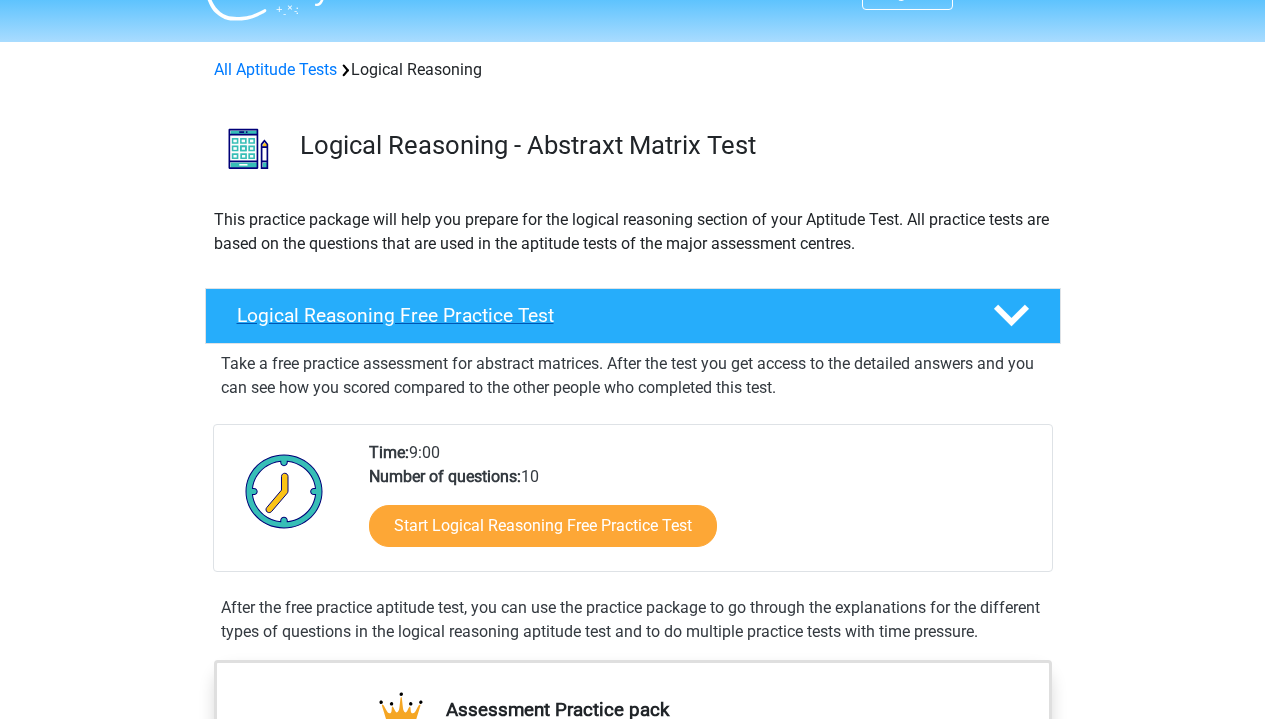 scroll, scrollTop: 112, scrollLeft: 0, axis: vertical 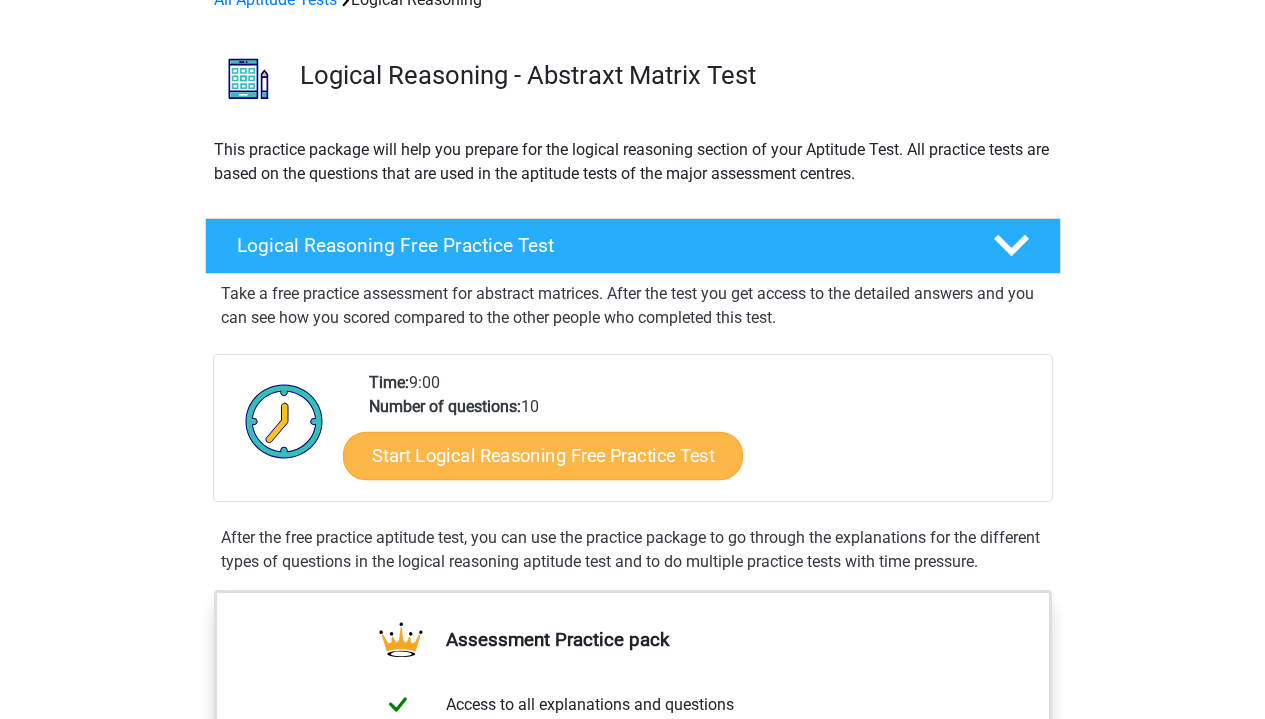 click on "Start Logical Reasoning
Free Practice Test" at bounding box center (543, 455) 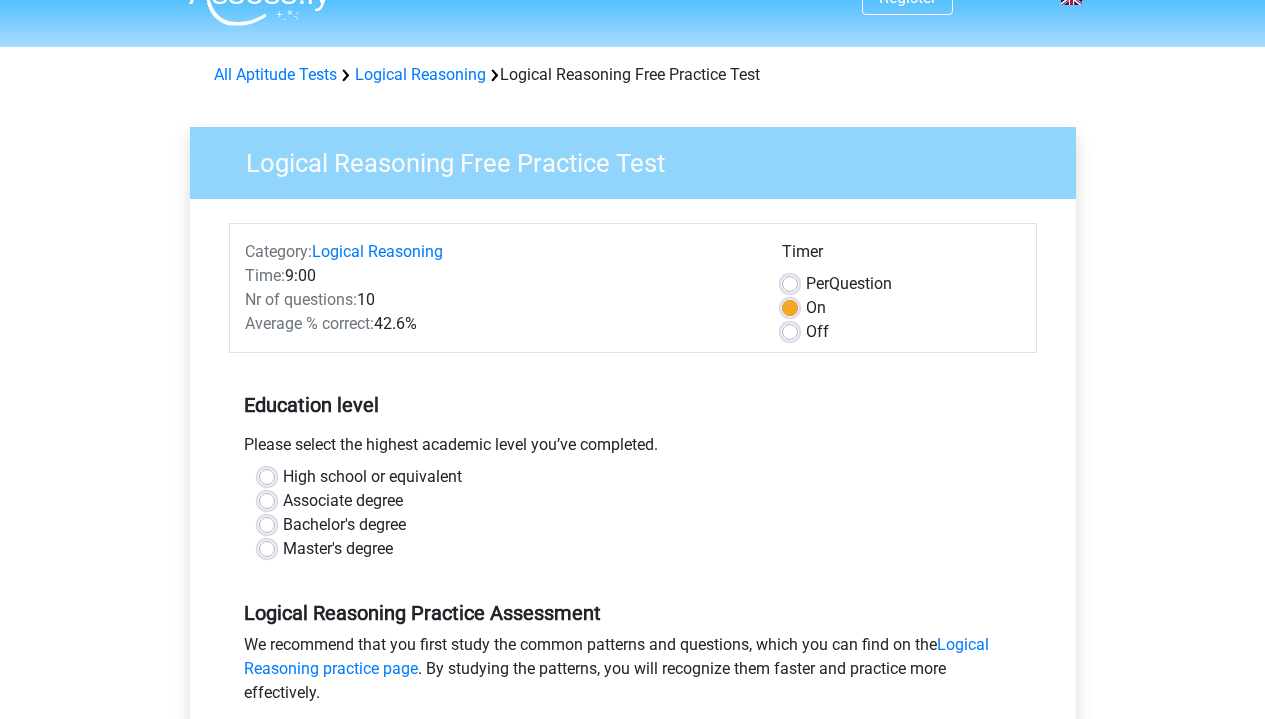 scroll, scrollTop: 160, scrollLeft: 0, axis: vertical 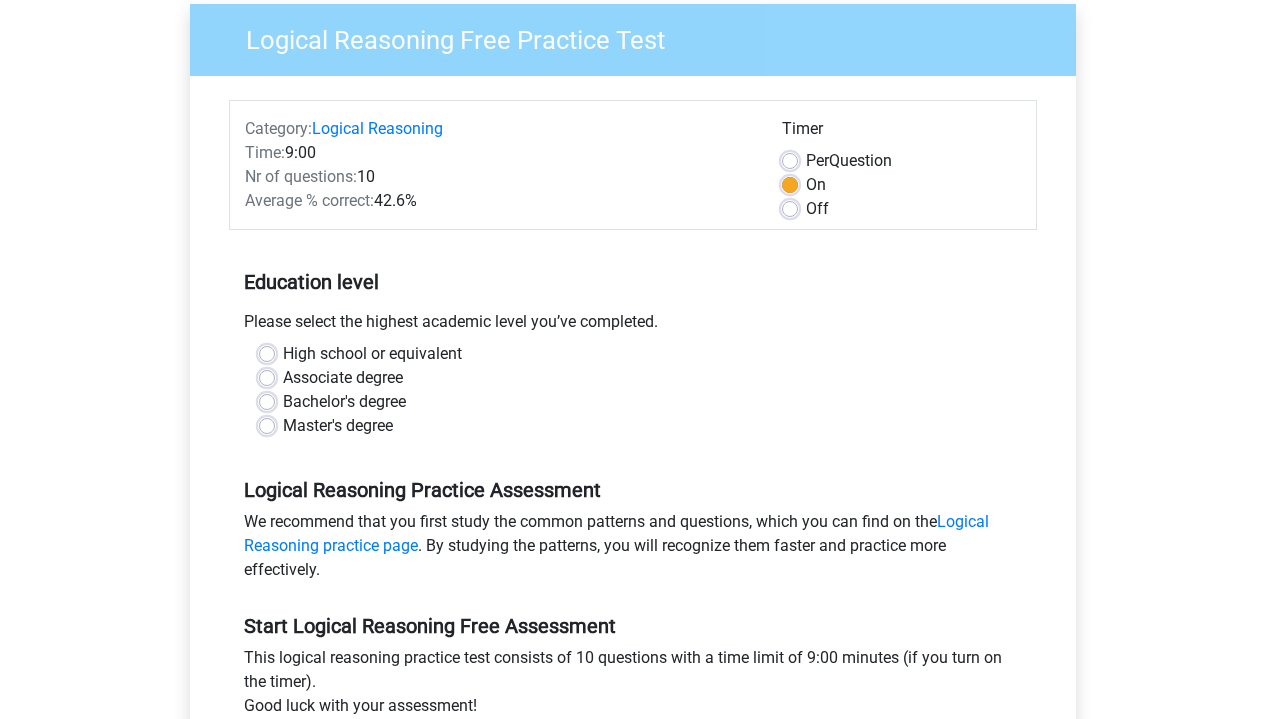 click on "Bachelor's degree" at bounding box center (344, 402) 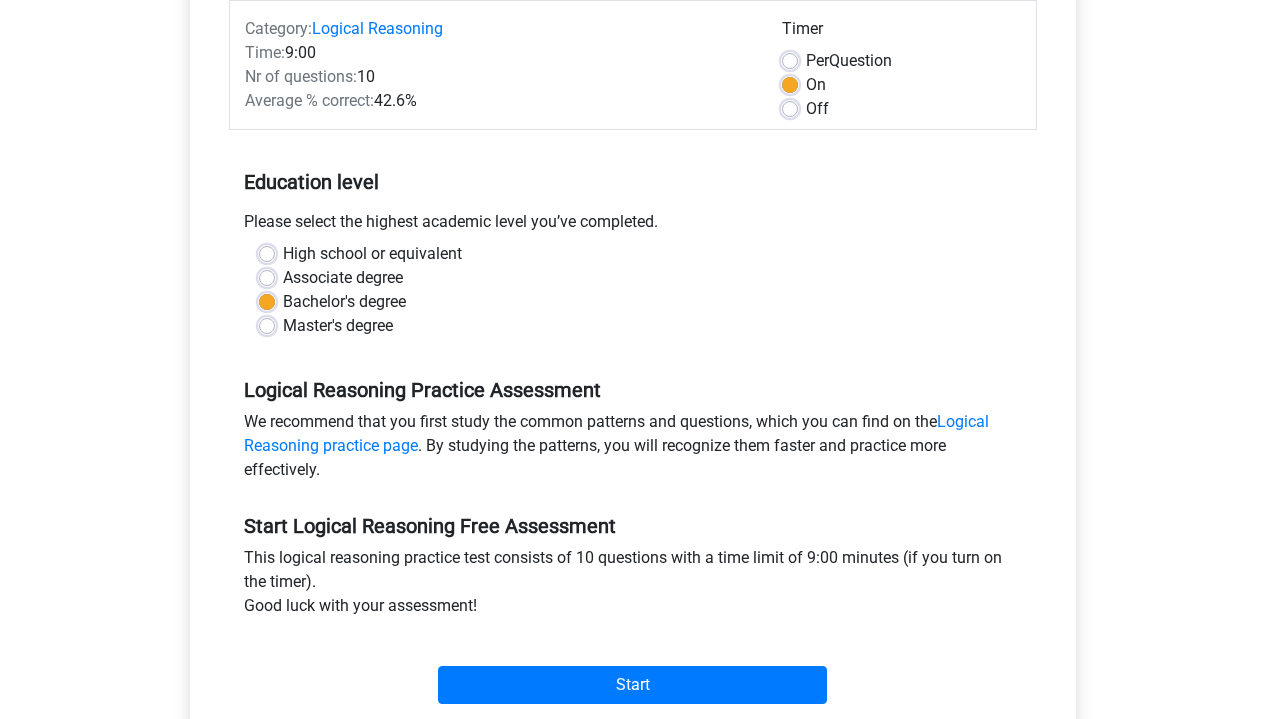 scroll, scrollTop: 447, scrollLeft: 0, axis: vertical 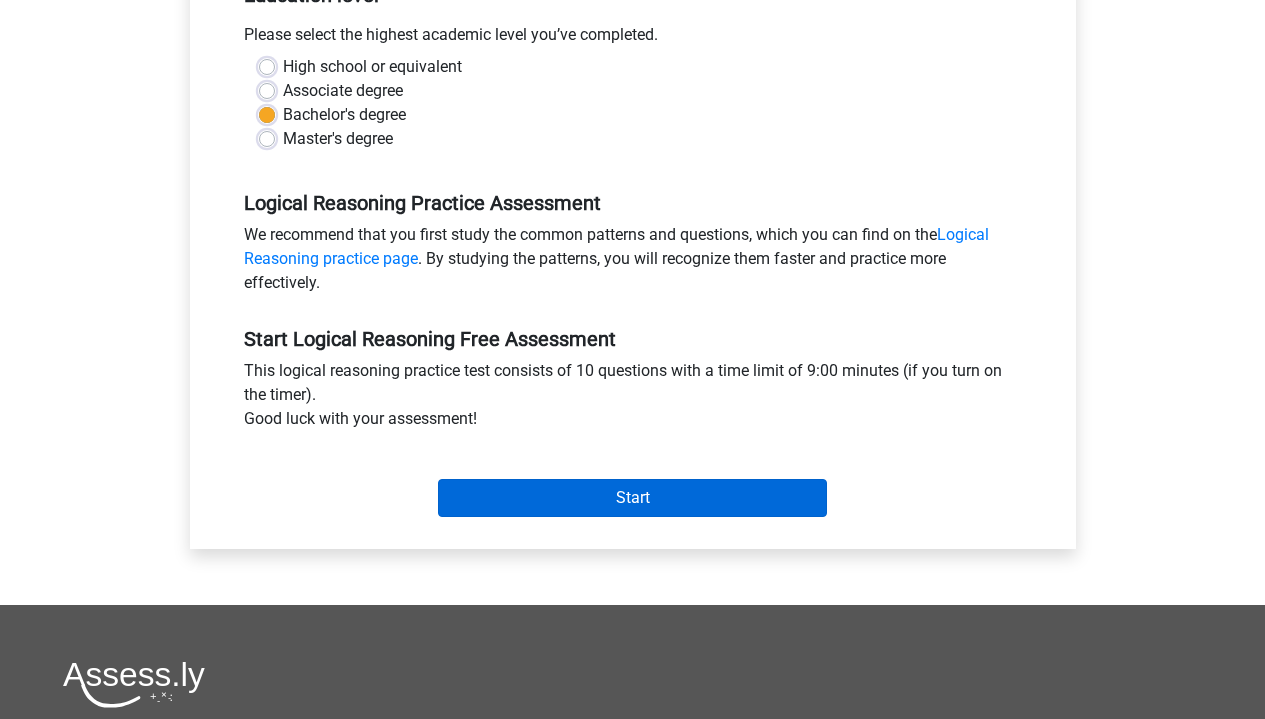 click on "Start" at bounding box center [632, 498] 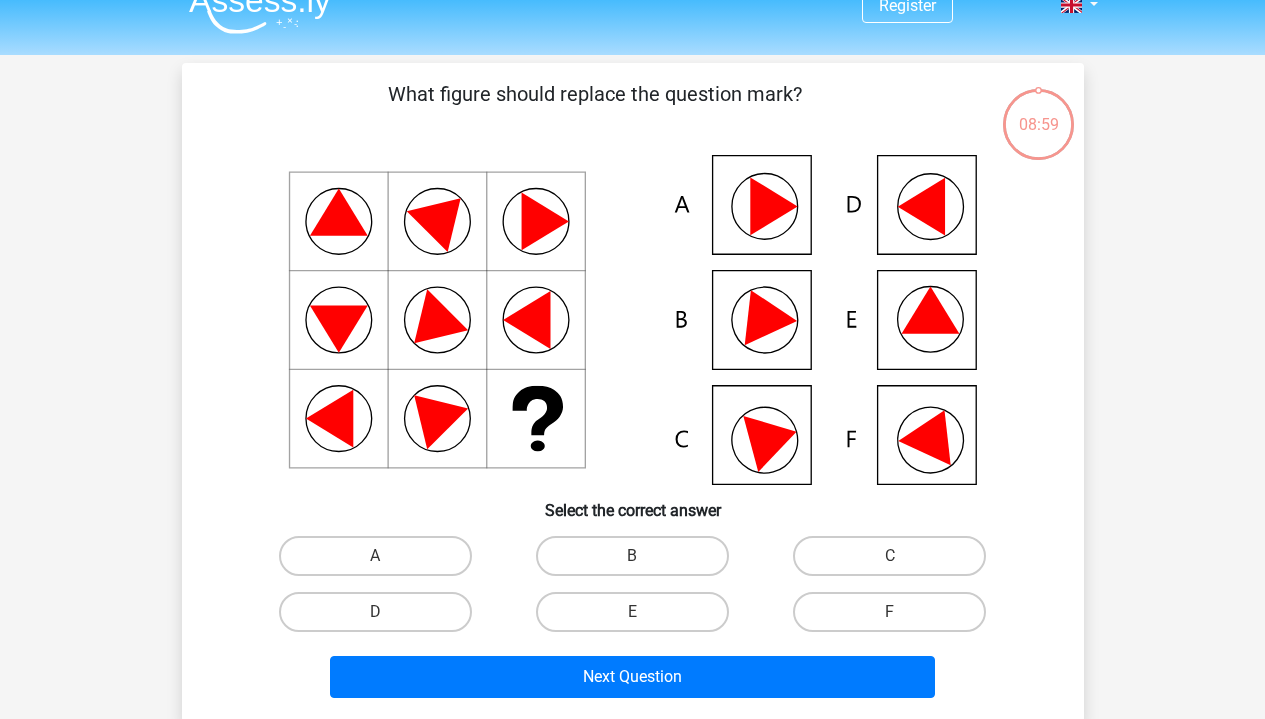 scroll, scrollTop: 75, scrollLeft: 0, axis: vertical 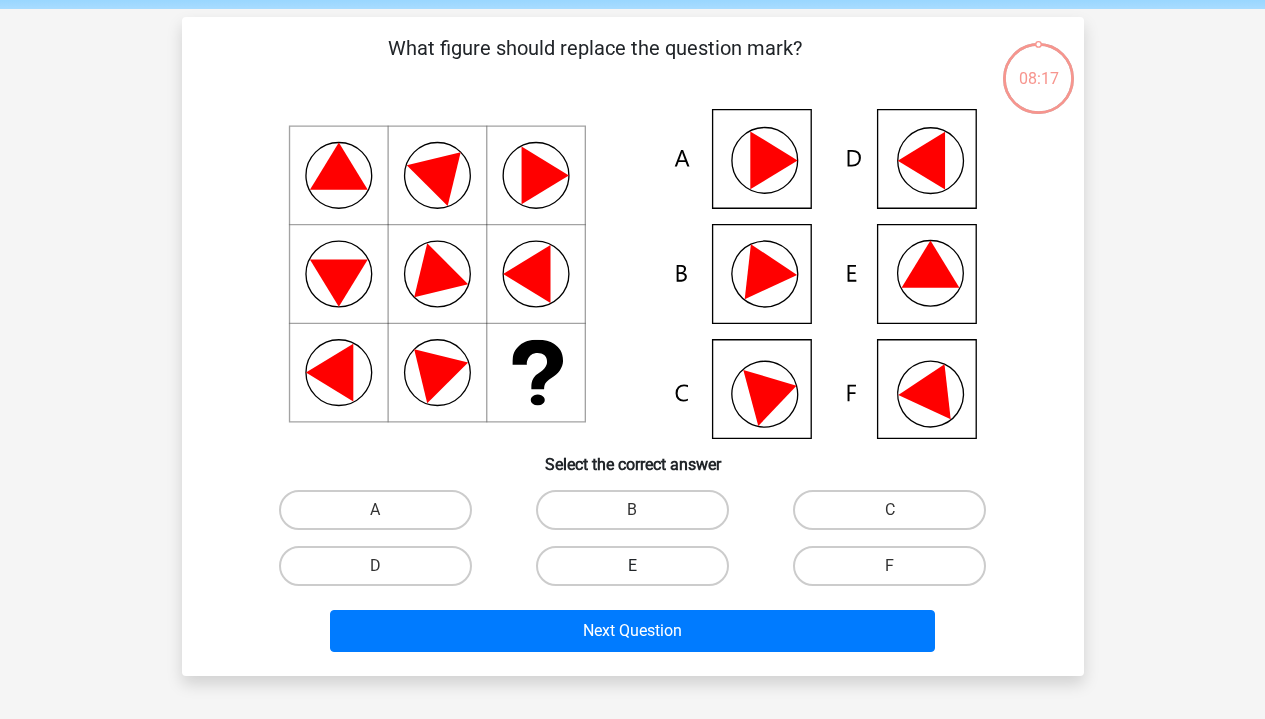 click on "E" at bounding box center (632, 566) 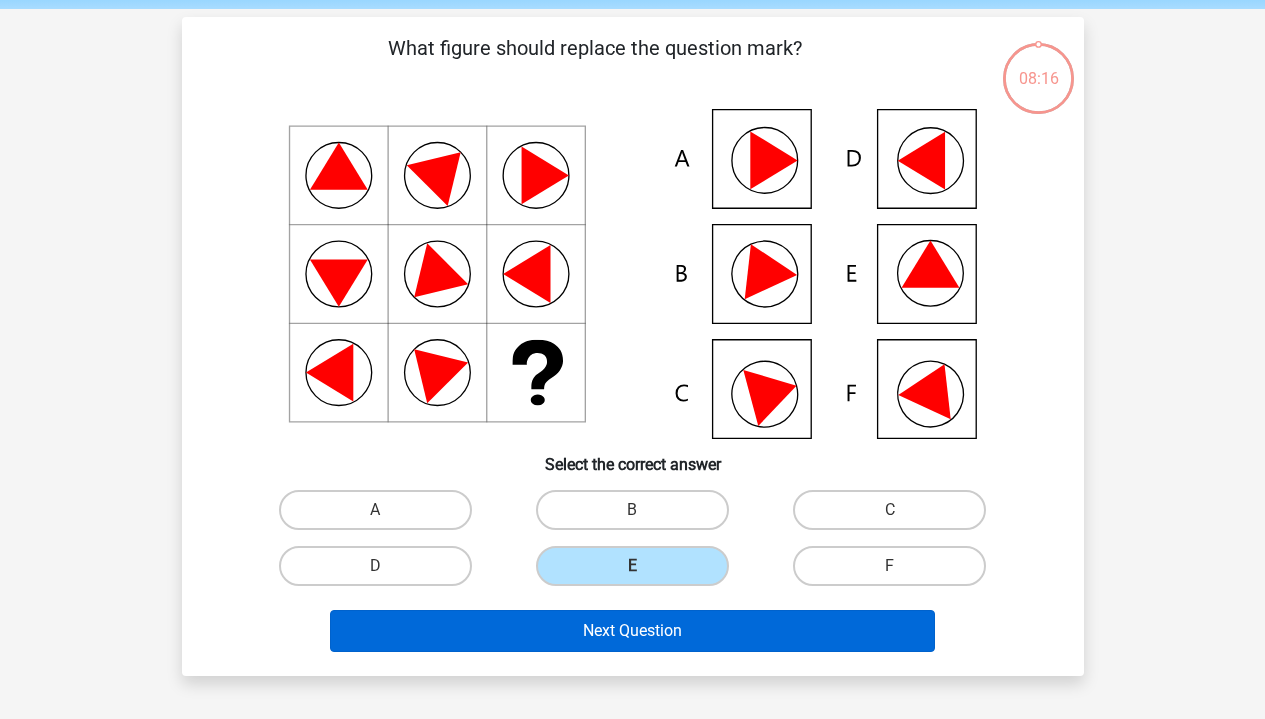 click on "Next Question" at bounding box center (632, 631) 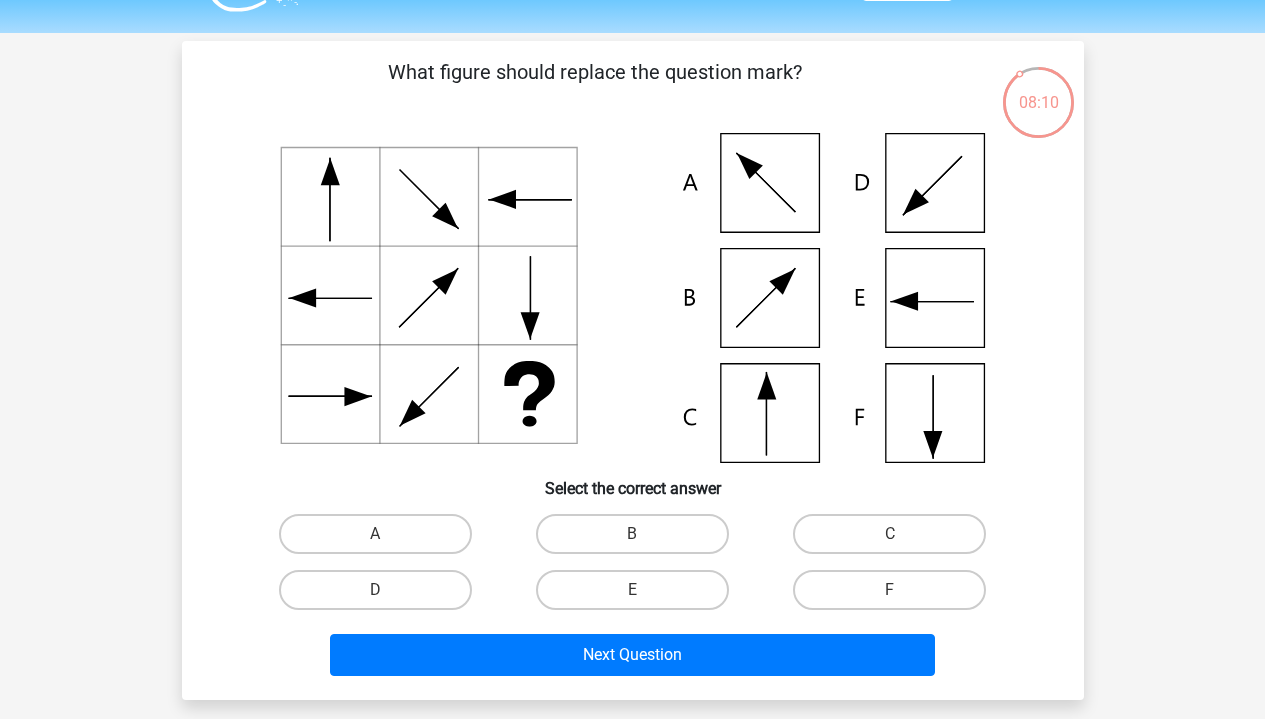 scroll, scrollTop: 55, scrollLeft: 0, axis: vertical 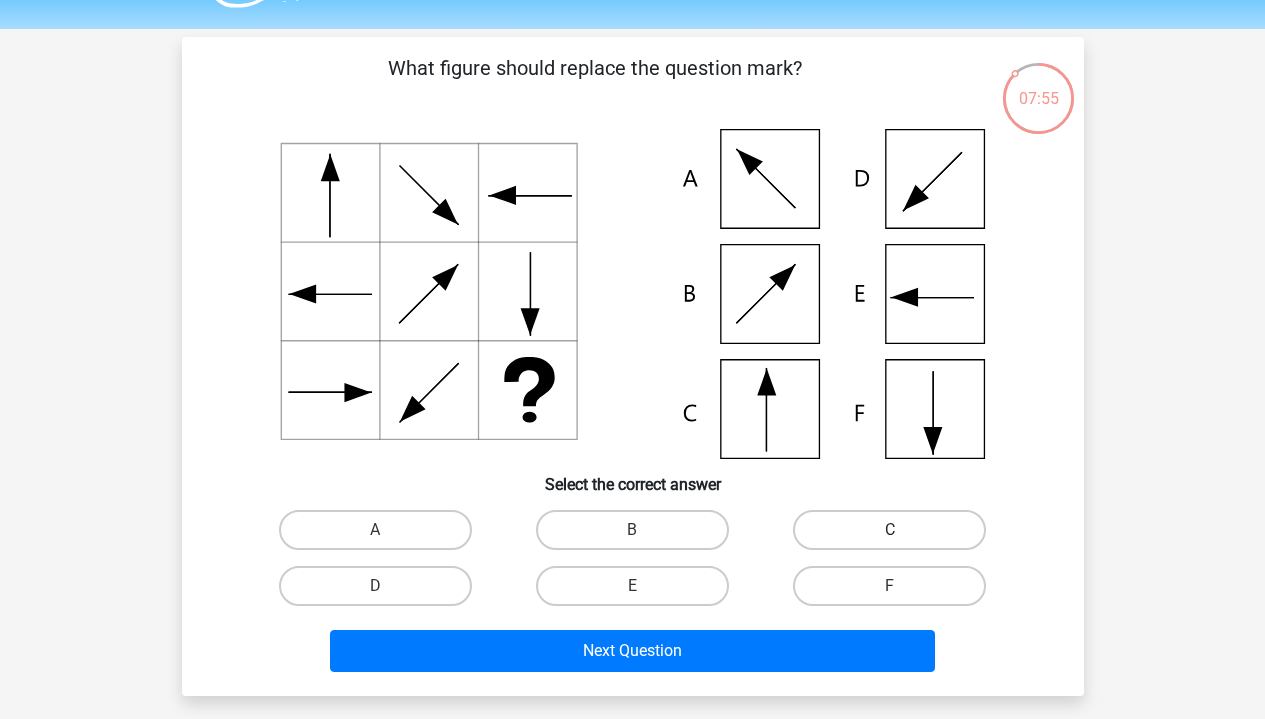 click on "C" at bounding box center [889, 530] 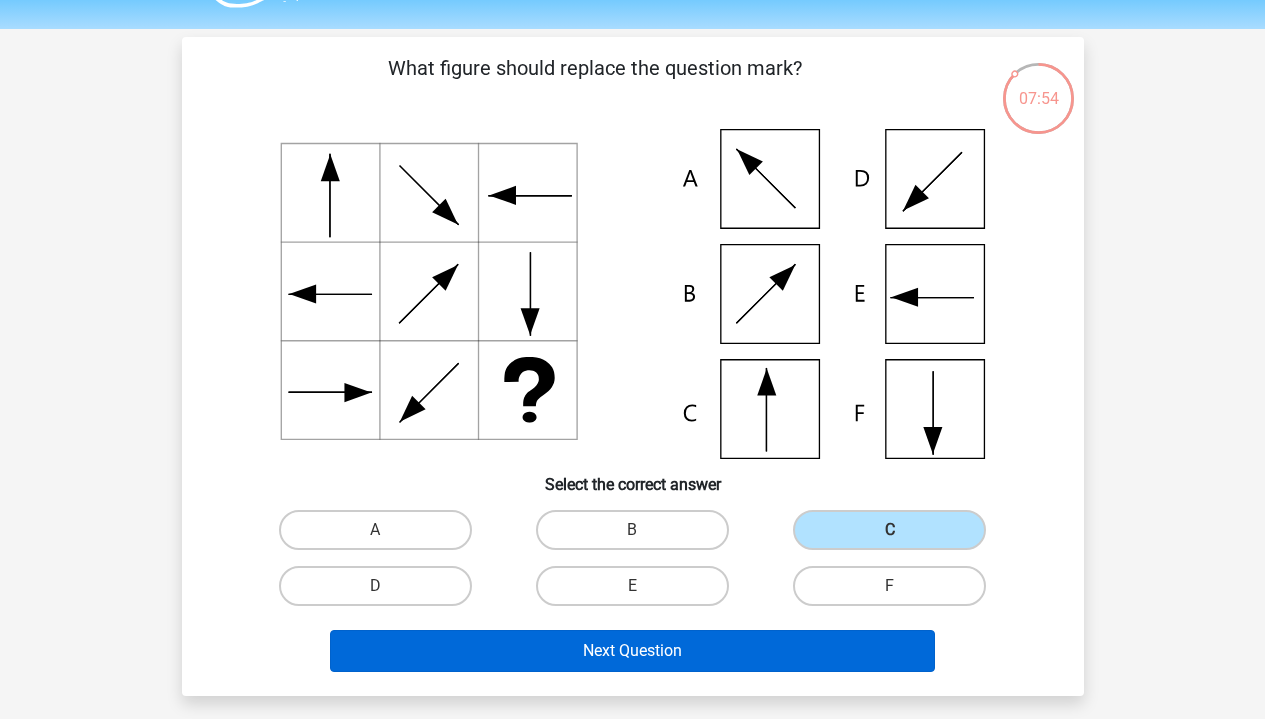 click on "Next Question" at bounding box center (632, 651) 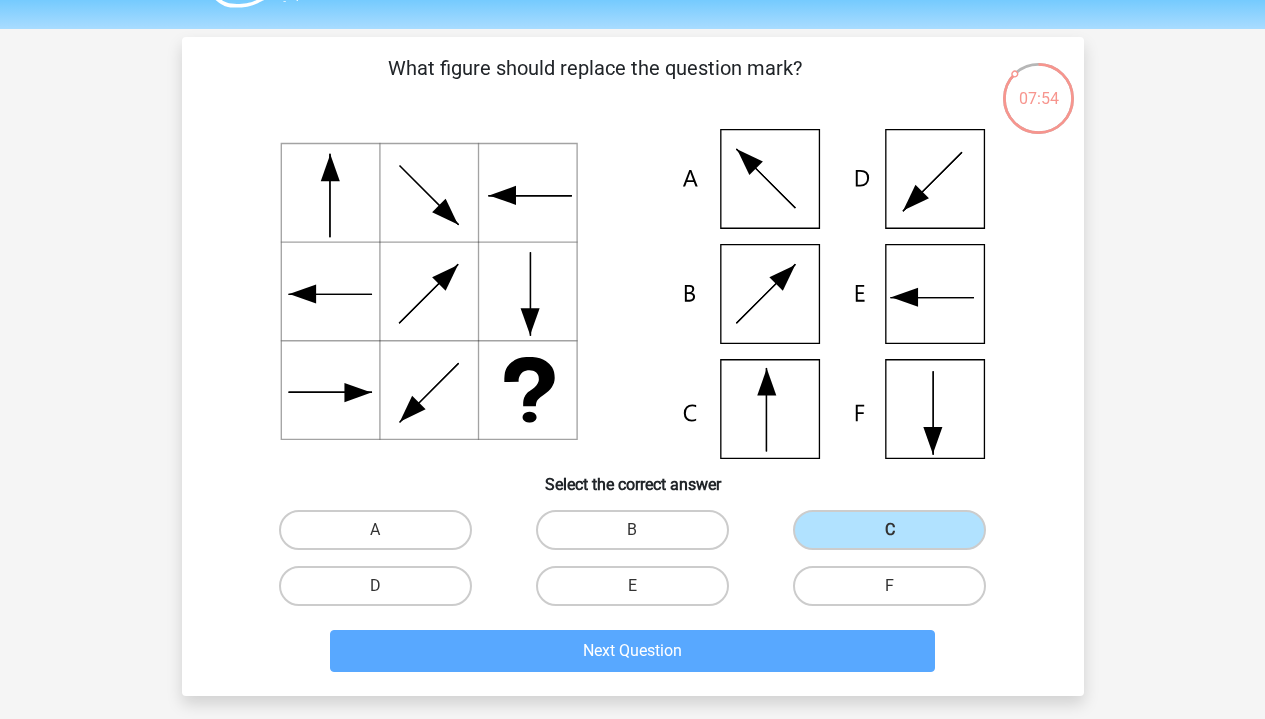 scroll, scrollTop: 92, scrollLeft: 0, axis: vertical 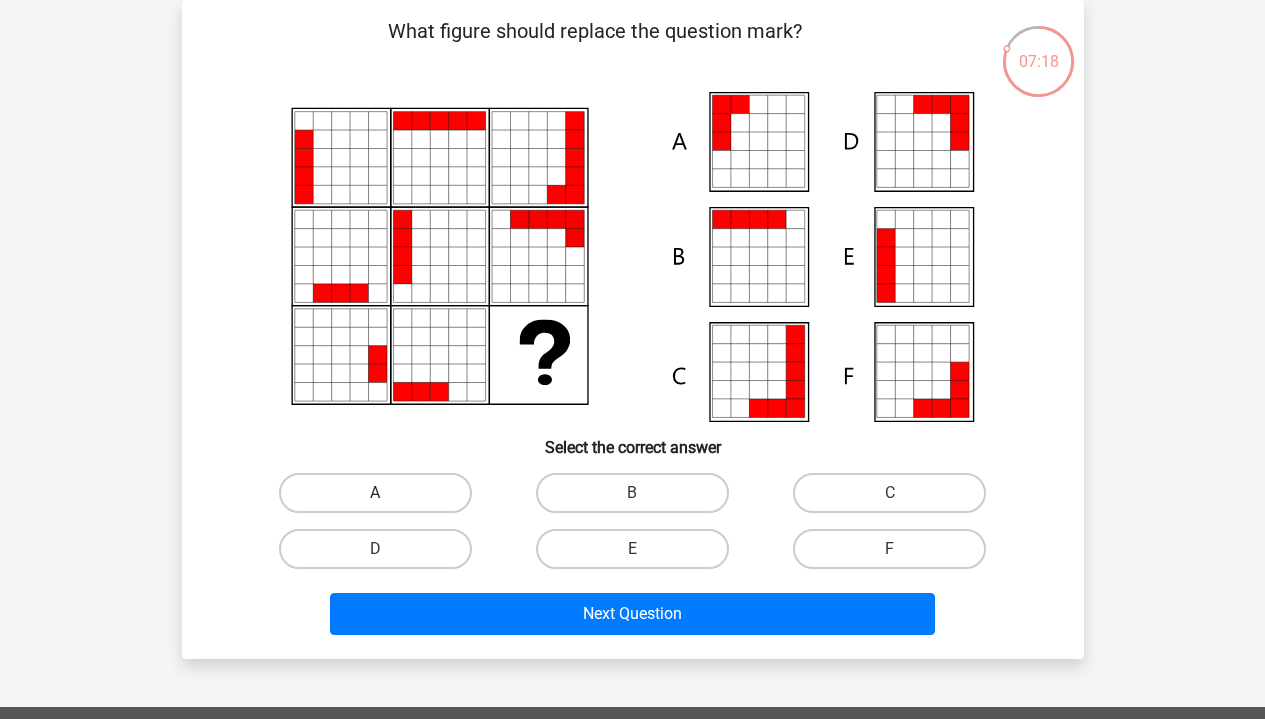 click on "A" at bounding box center [375, 493] 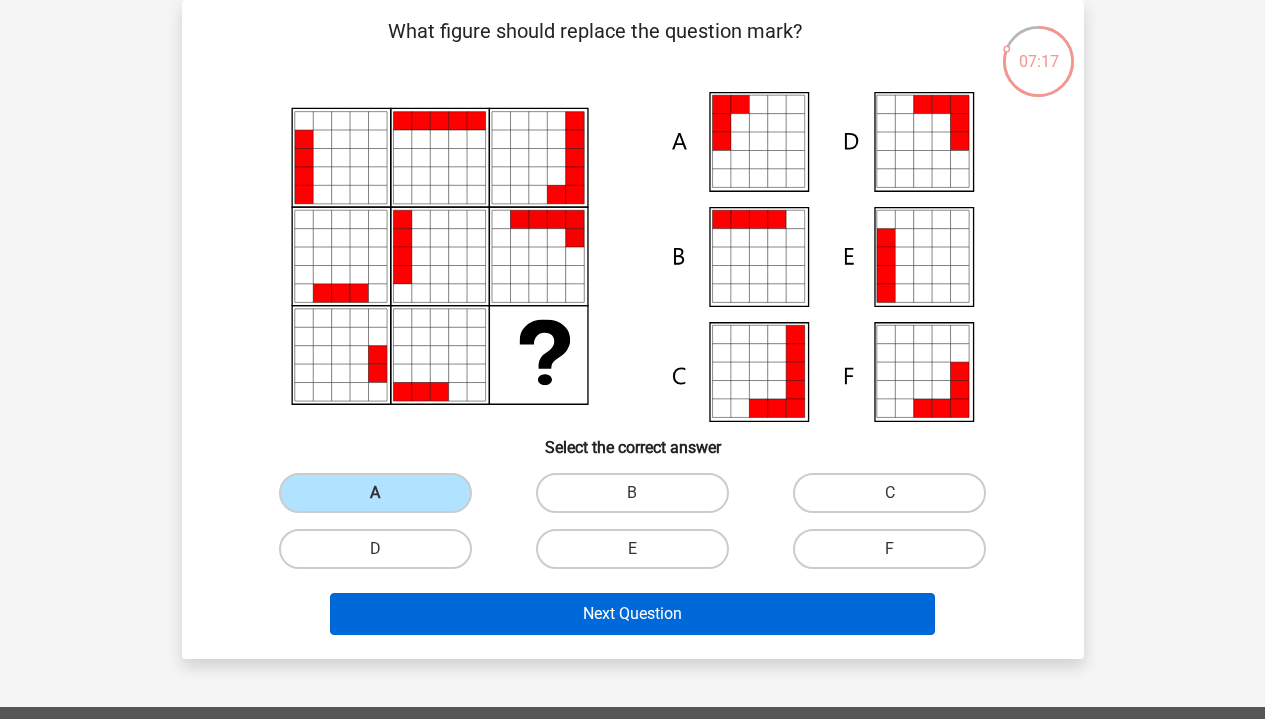 click on "Next Question" at bounding box center (632, 614) 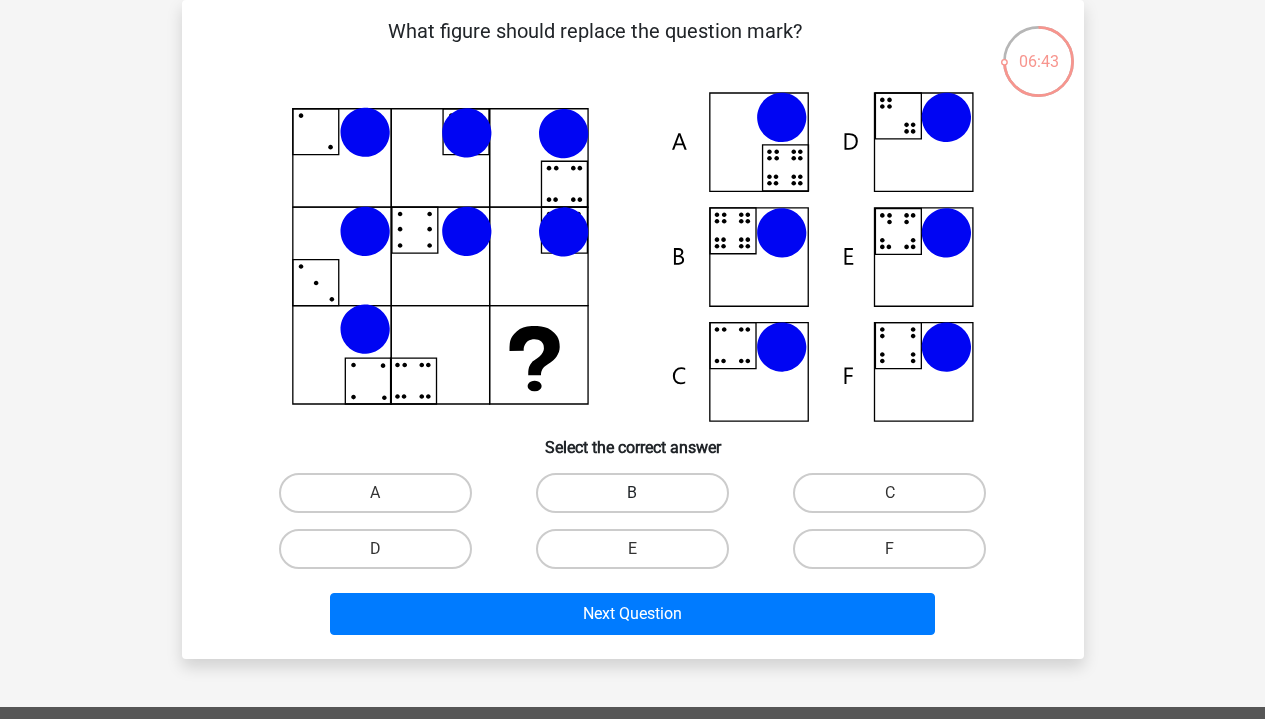 click on "B" at bounding box center [632, 493] 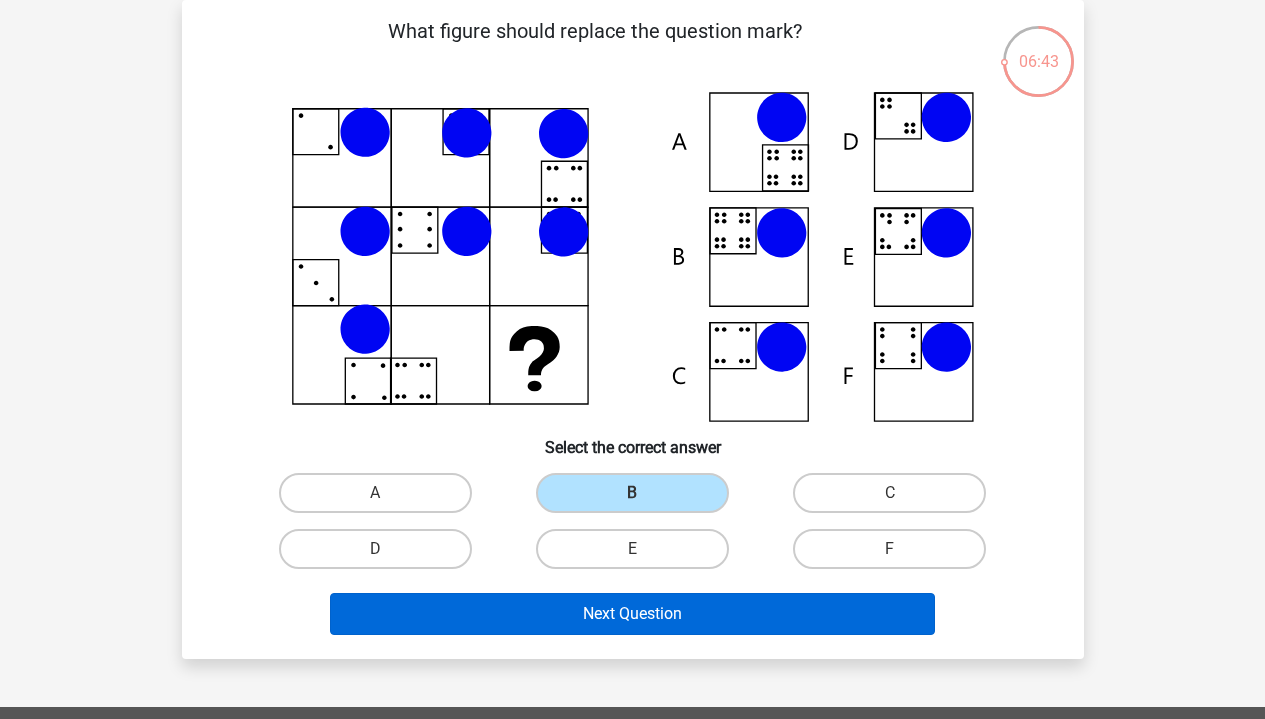 click on "Next Question" at bounding box center [632, 614] 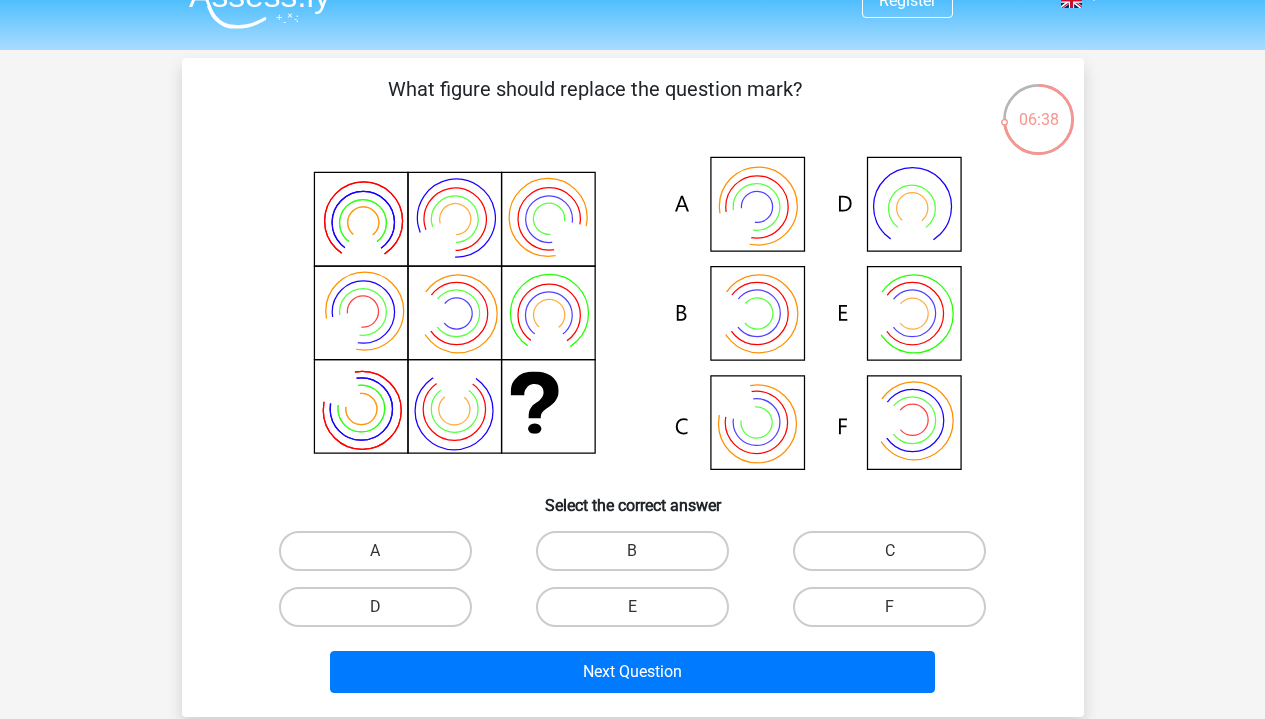 scroll, scrollTop: 38, scrollLeft: 0, axis: vertical 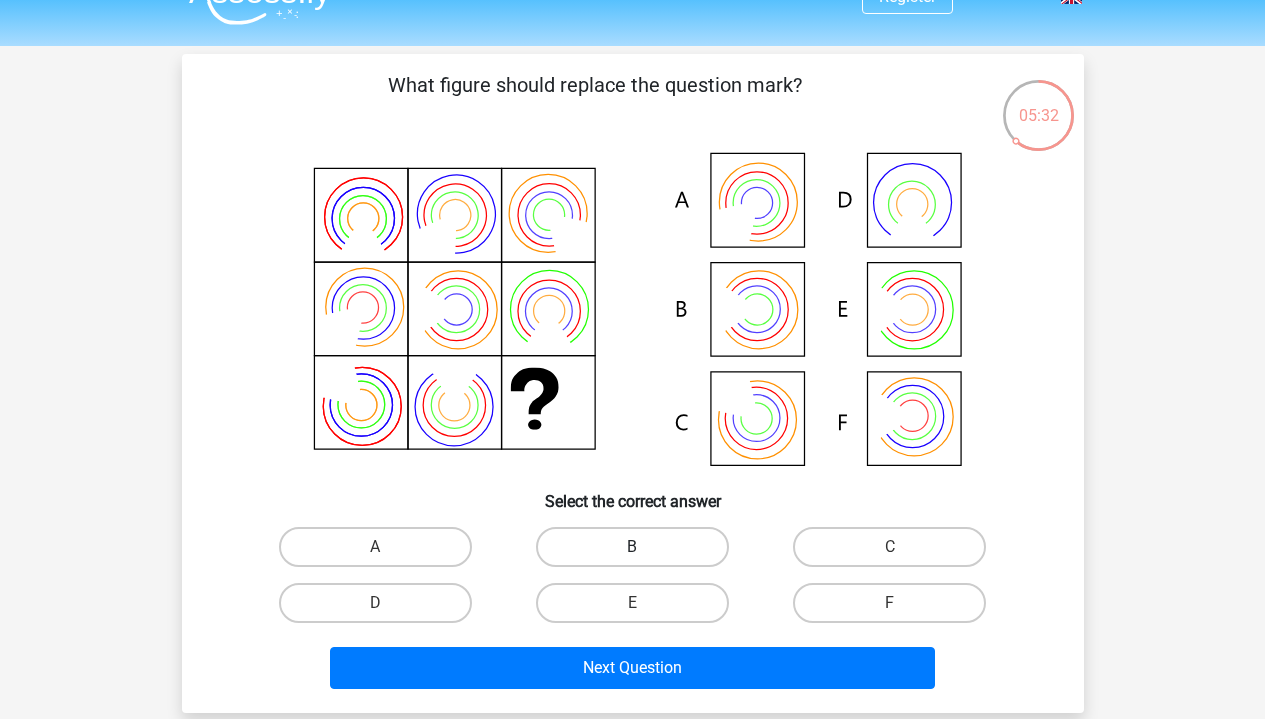 click on "B" at bounding box center [632, 547] 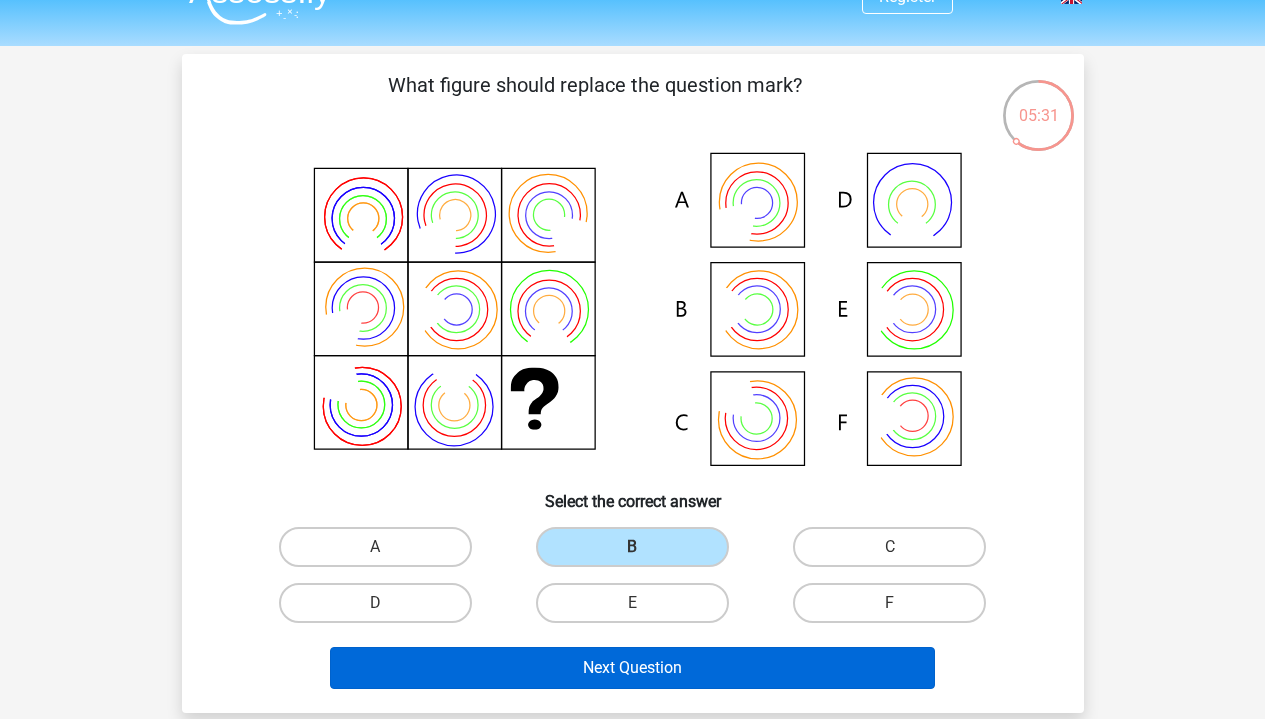 click on "Next Question" at bounding box center (632, 668) 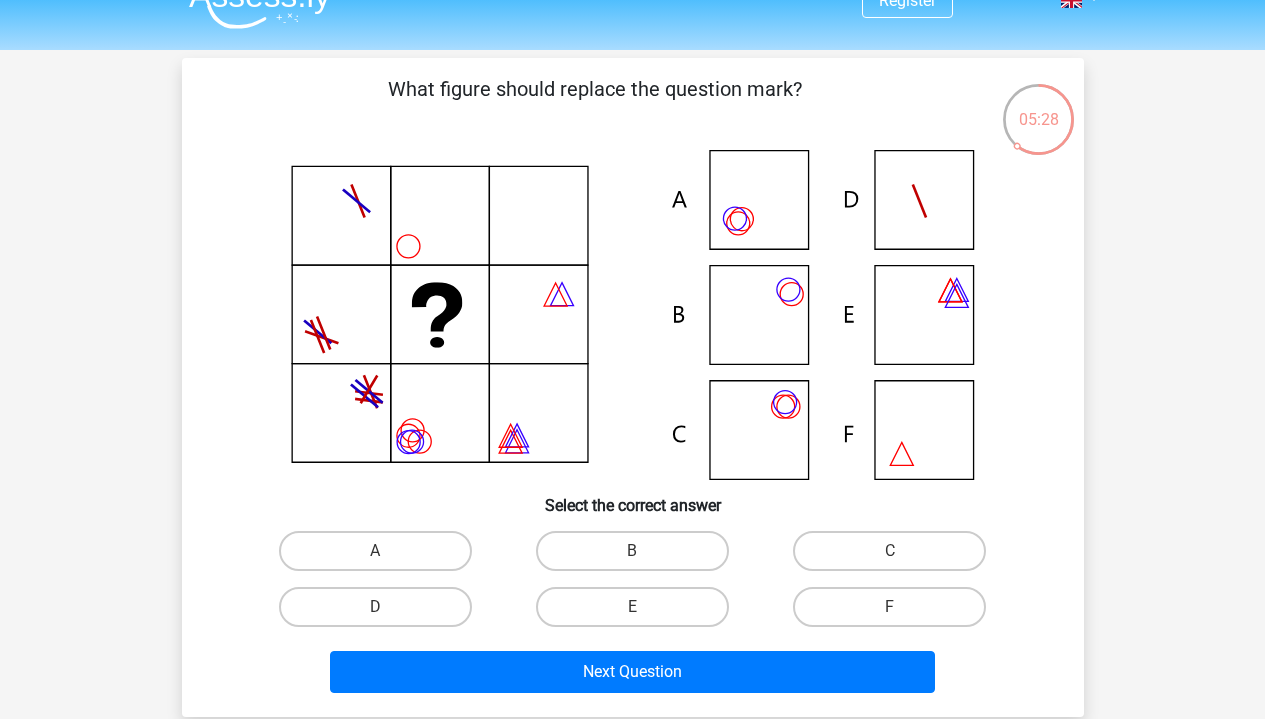 scroll, scrollTop: 80, scrollLeft: 0, axis: vertical 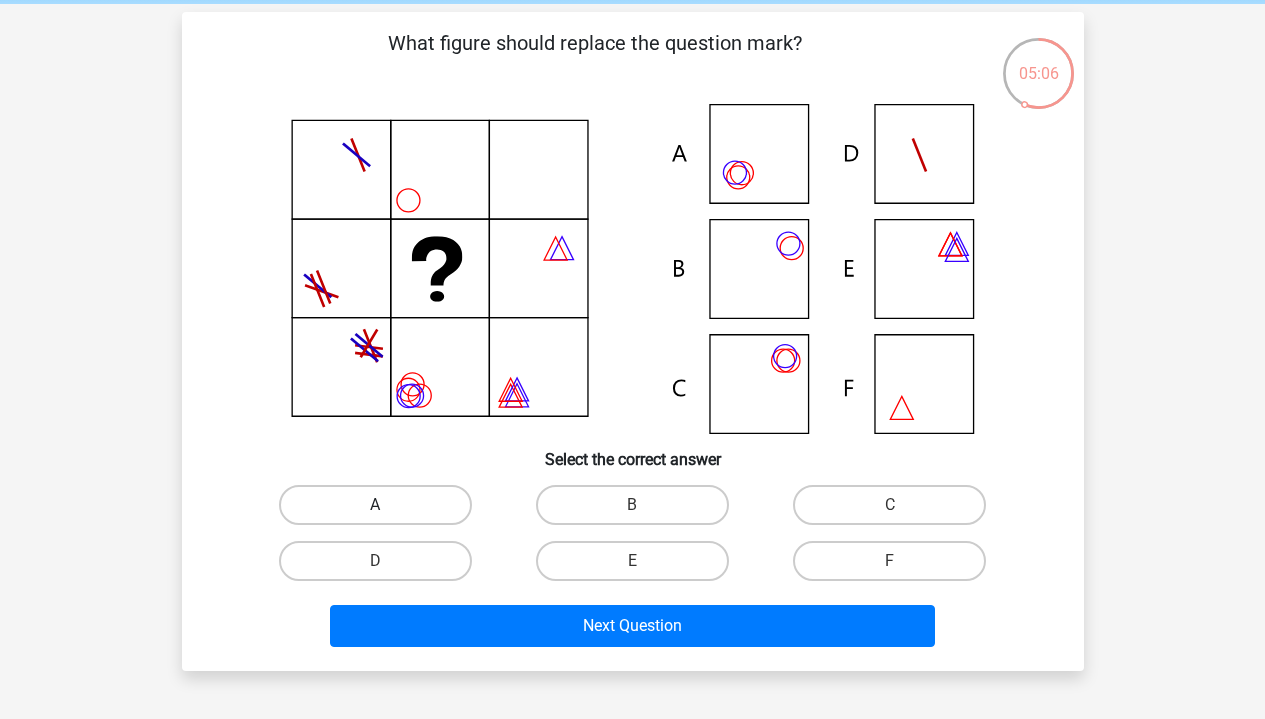 click on "A" at bounding box center [375, 505] 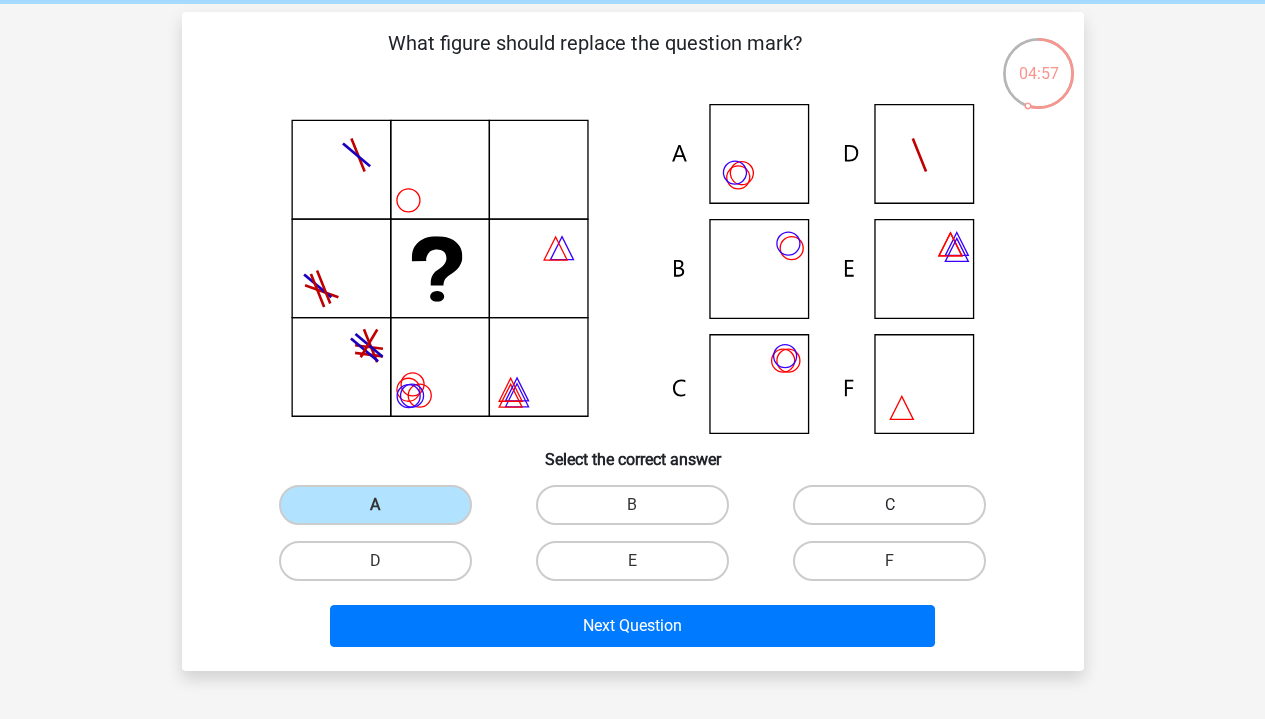 click on "C" at bounding box center [889, 505] 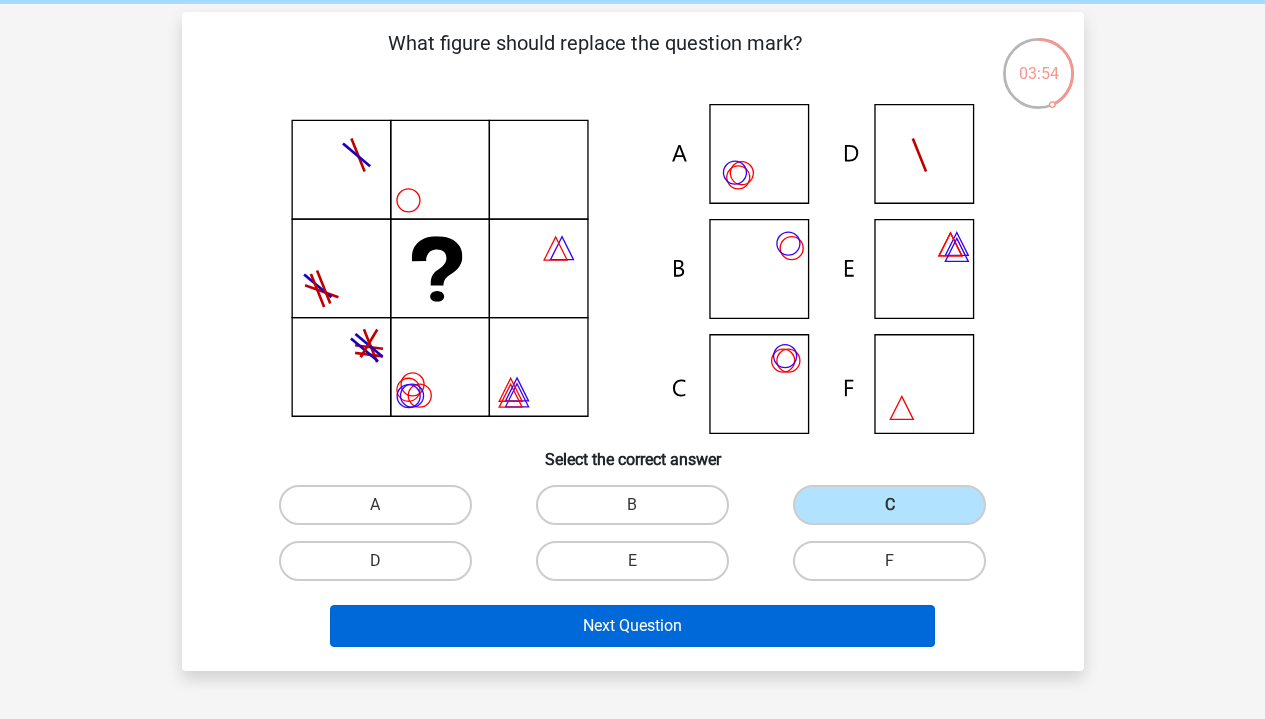 click on "Next Question" at bounding box center (632, 626) 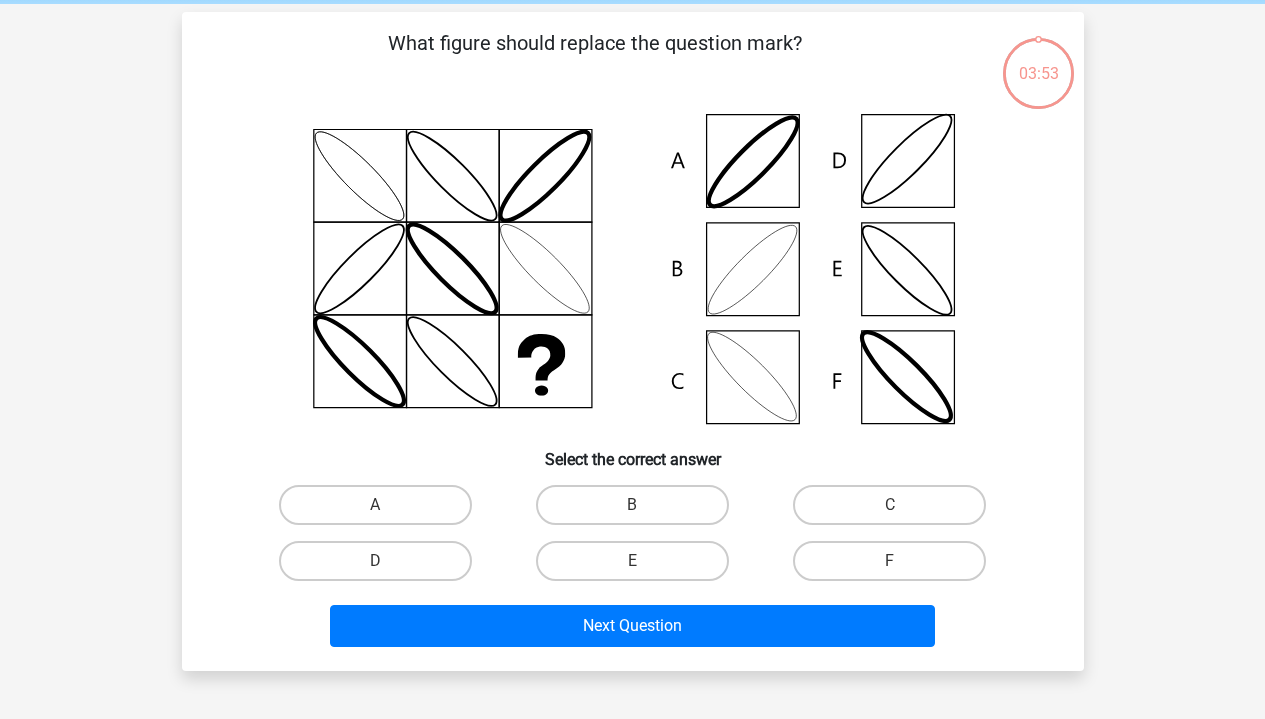 scroll, scrollTop: 92, scrollLeft: 0, axis: vertical 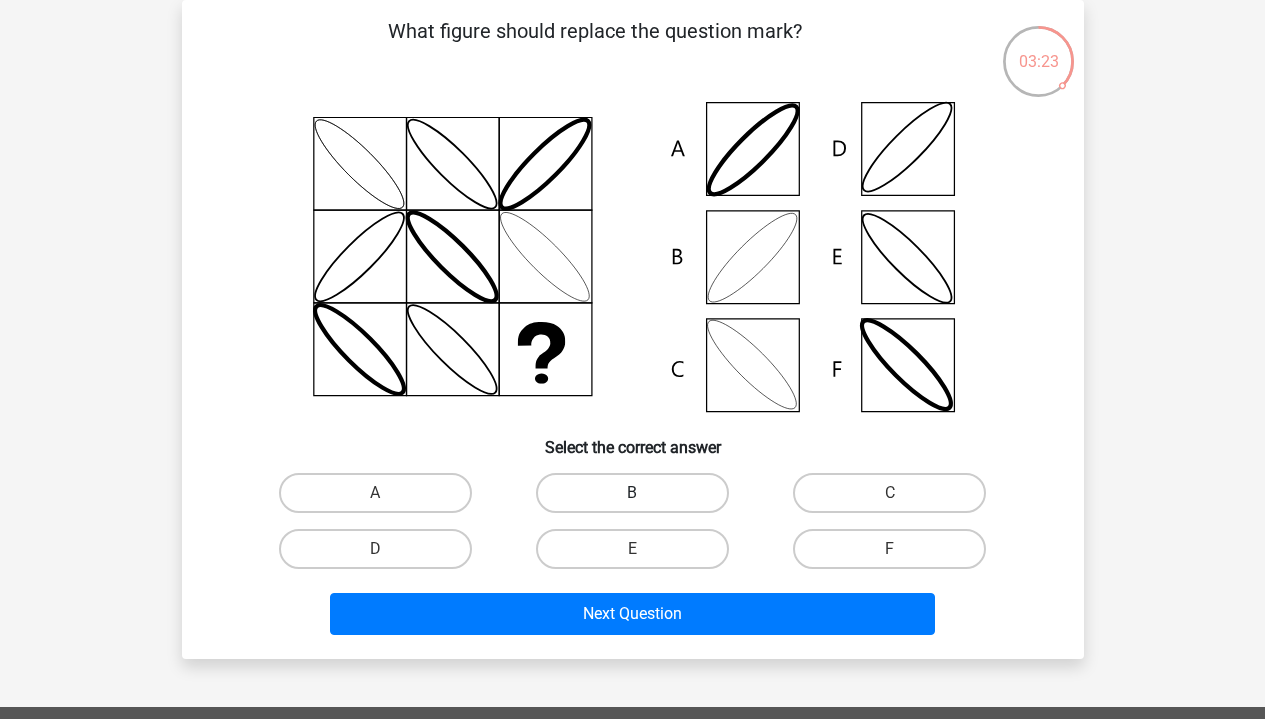 click on "B" at bounding box center (632, 493) 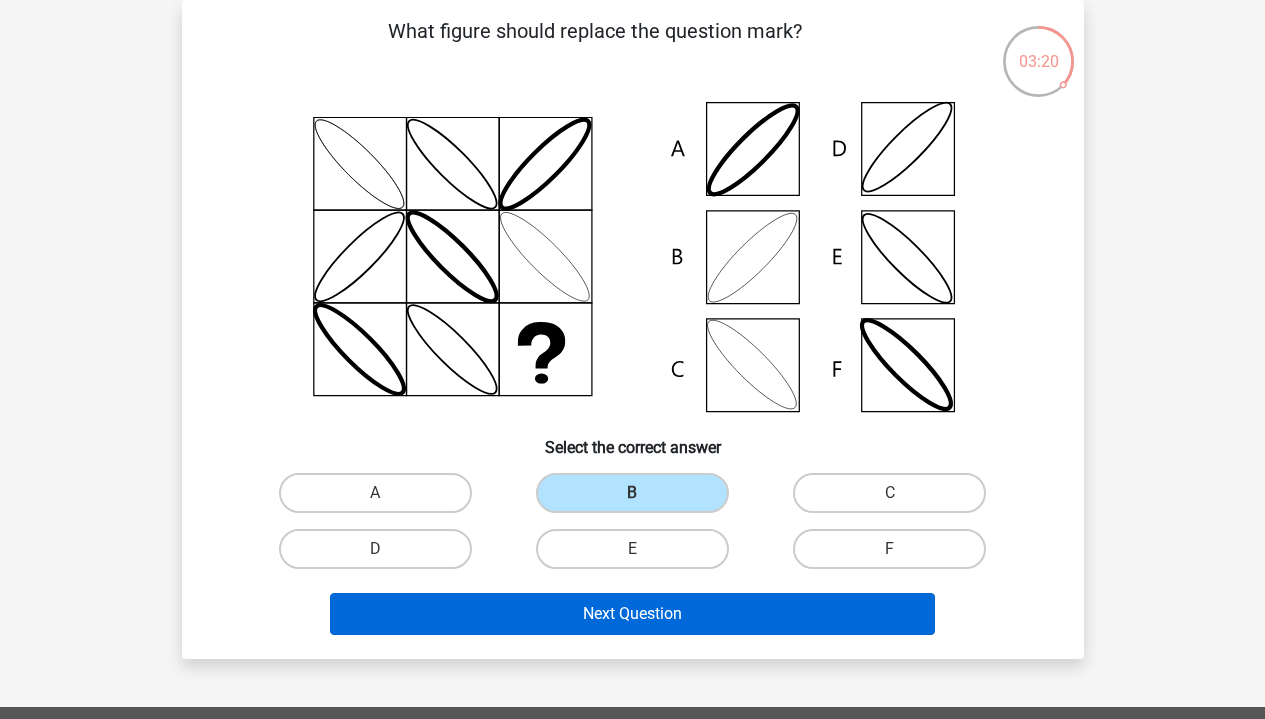 click on "Next Question" at bounding box center [632, 614] 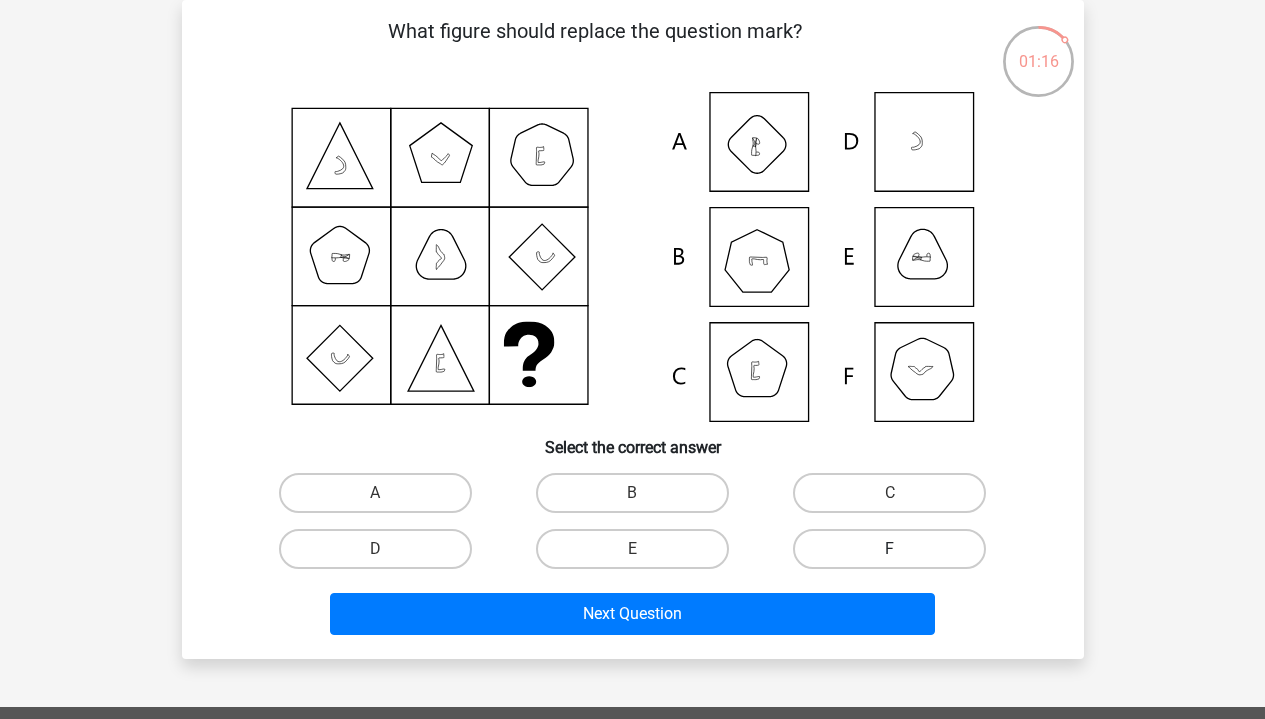 click on "F" at bounding box center (889, 549) 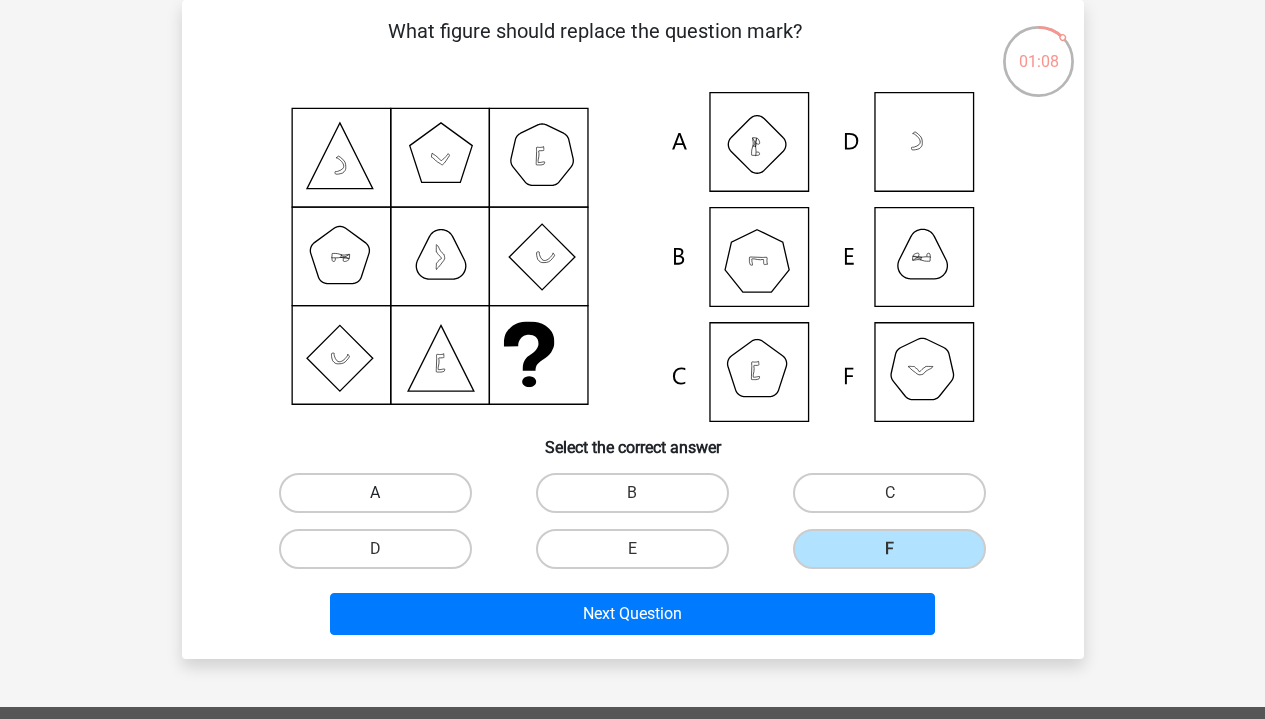 click on "A" at bounding box center (375, 493) 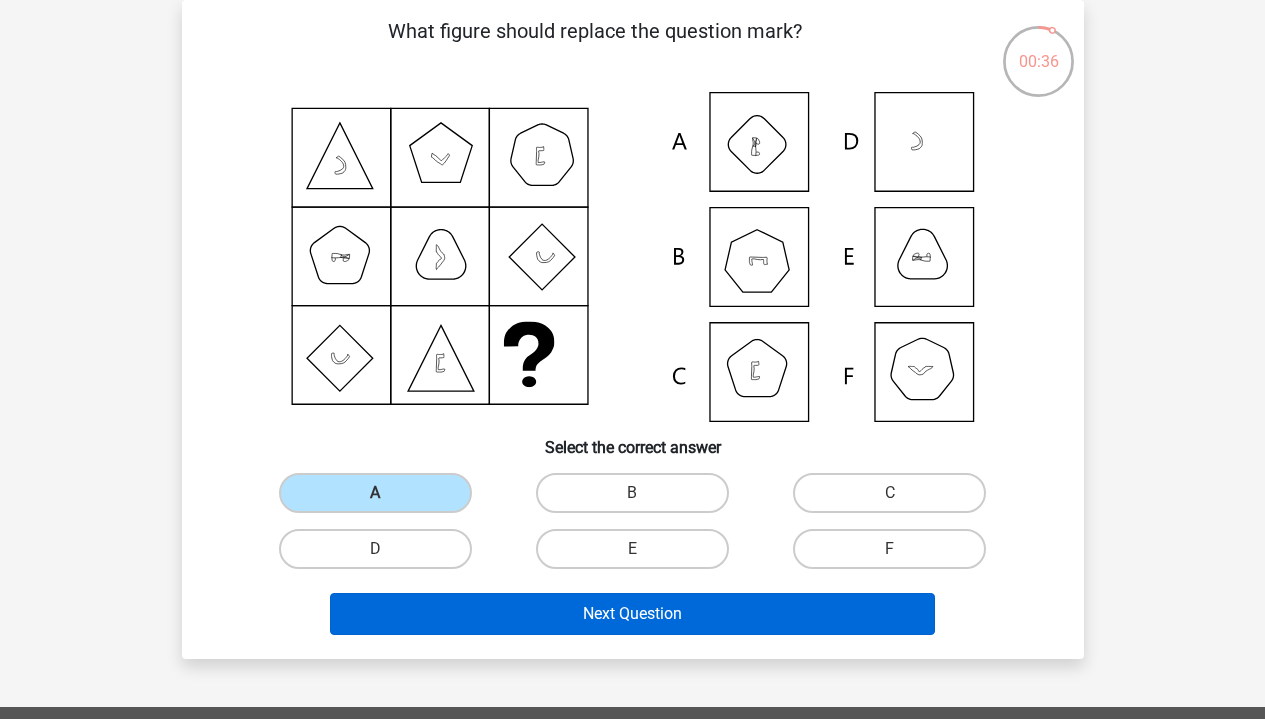 click on "Next Question" at bounding box center [632, 614] 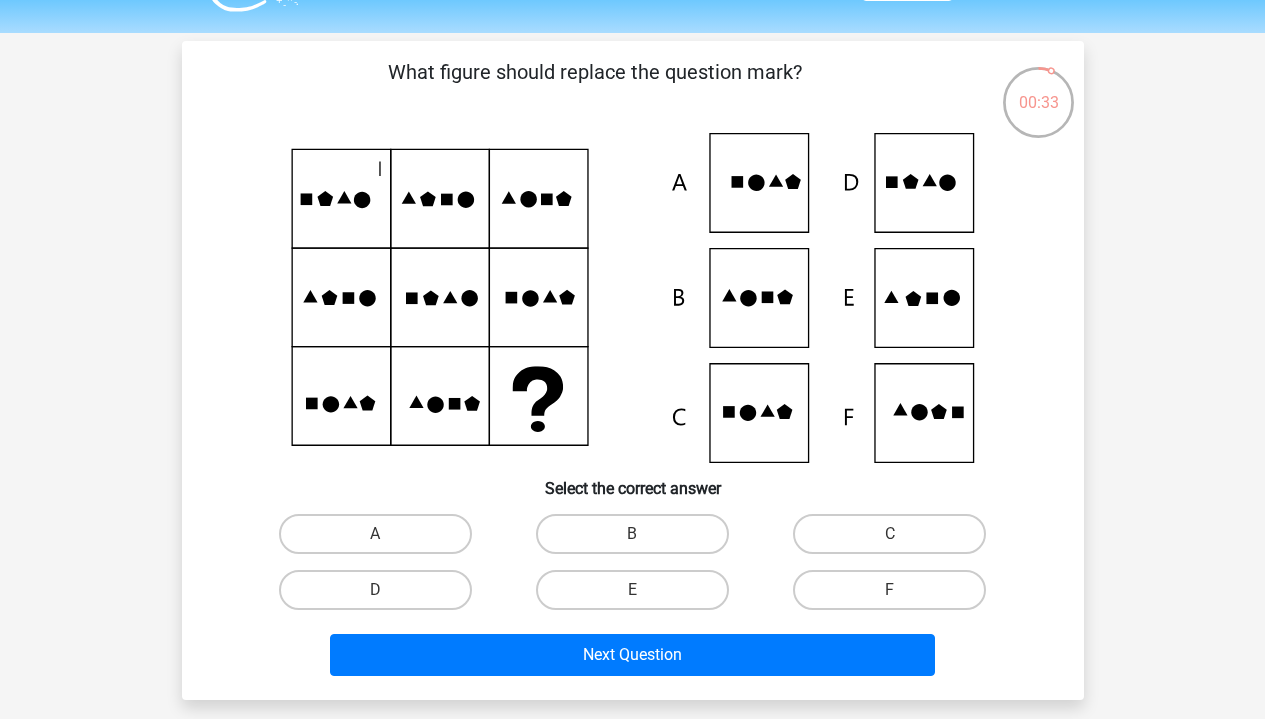 scroll, scrollTop: 55, scrollLeft: 0, axis: vertical 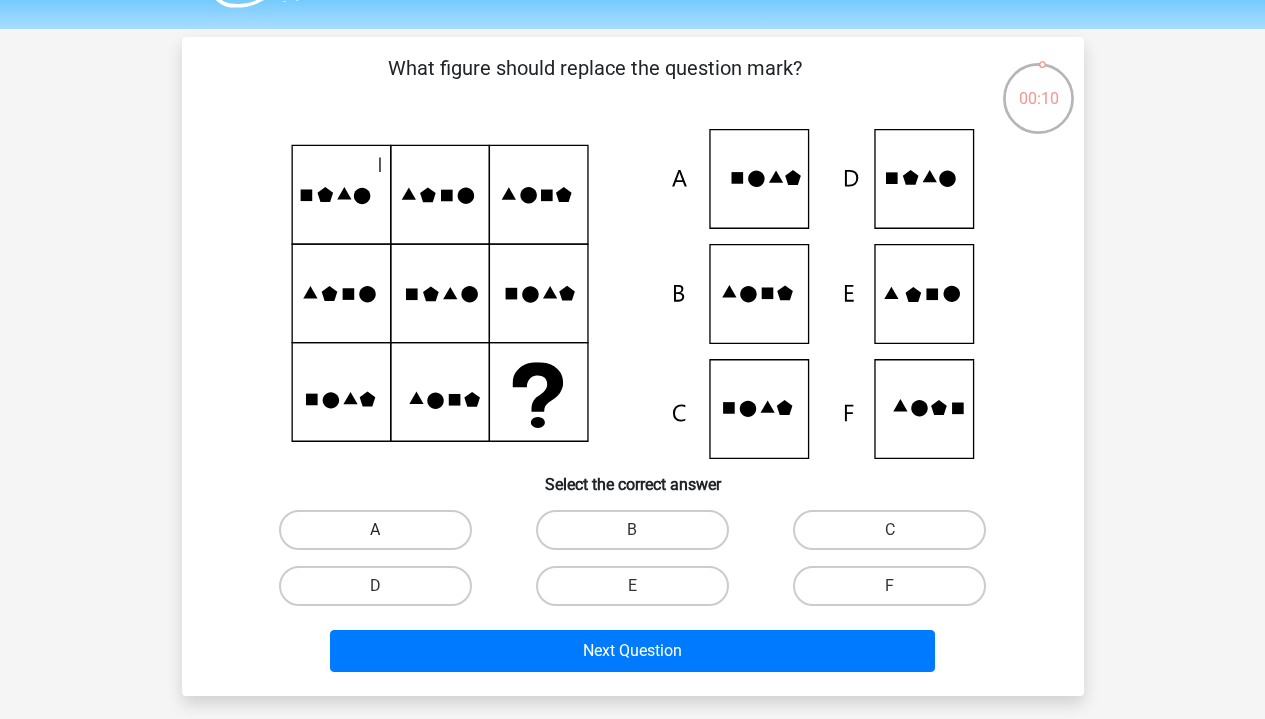 click on "A" at bounding box center [375, 530] 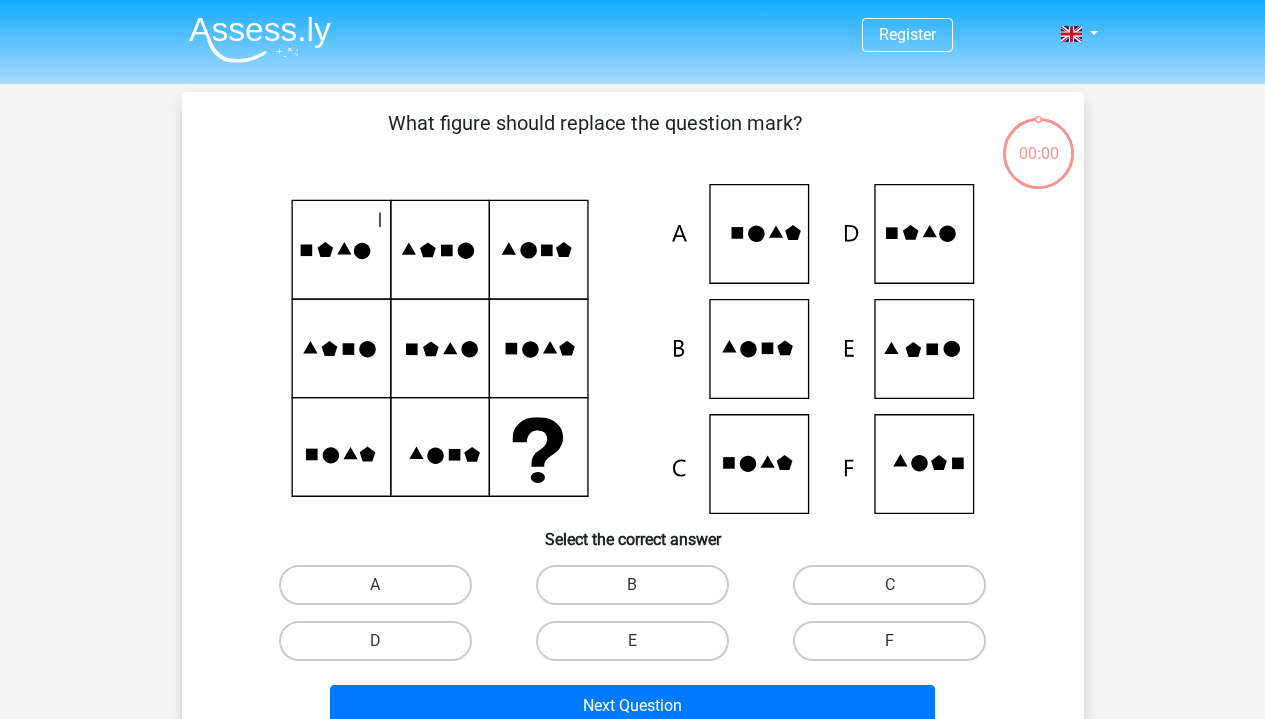 scroll, scrollTop: 55, scrollLeft: 0, axis: vertical 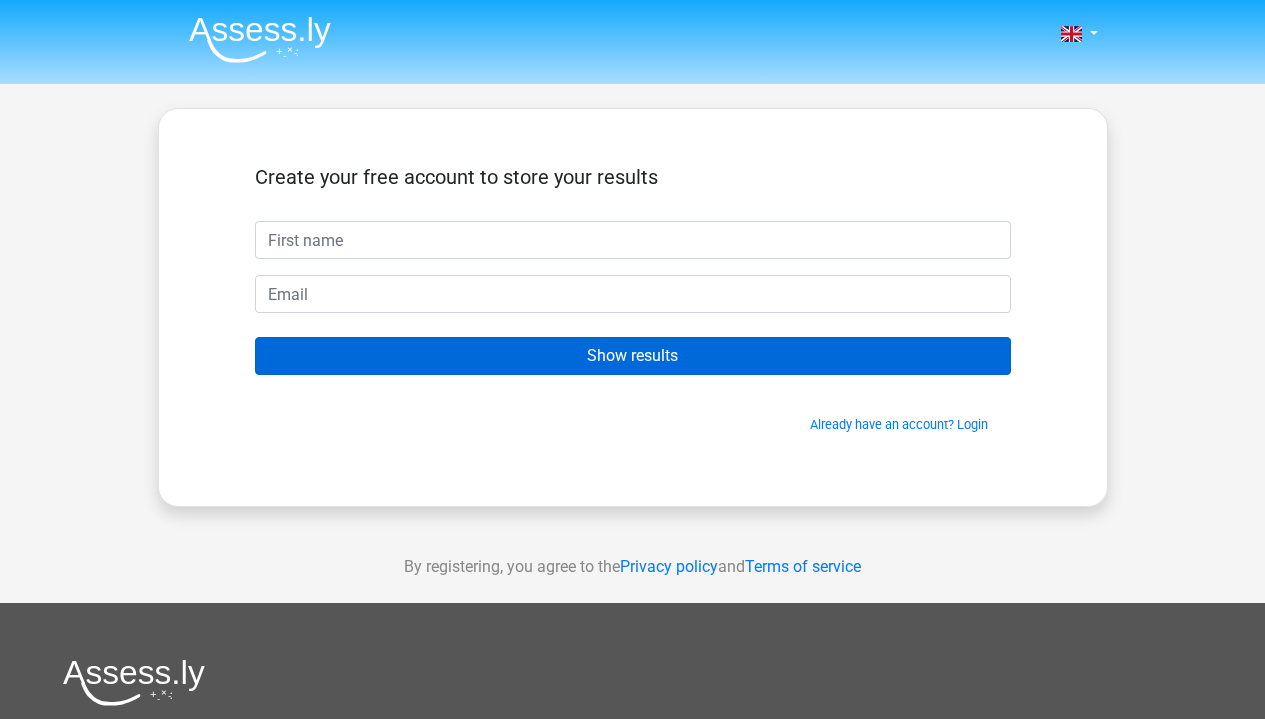 click on "Show results" at bounding box center [633, 356] 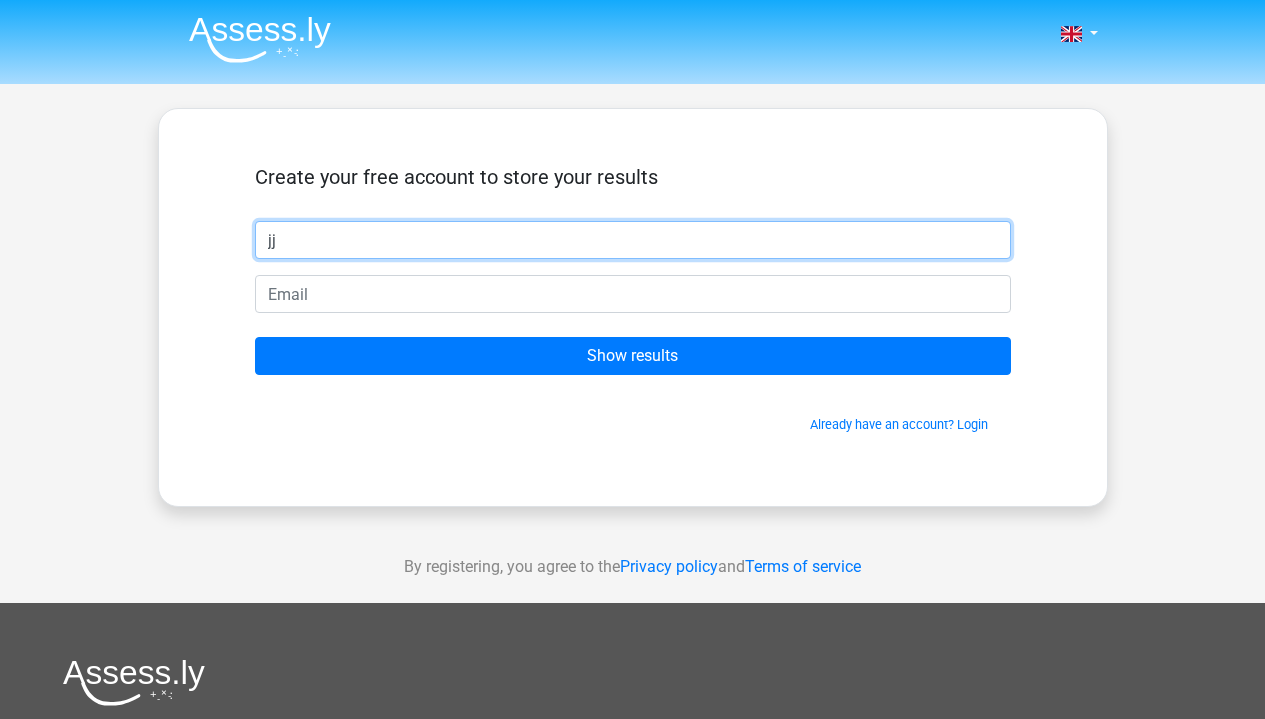 type on "jj" 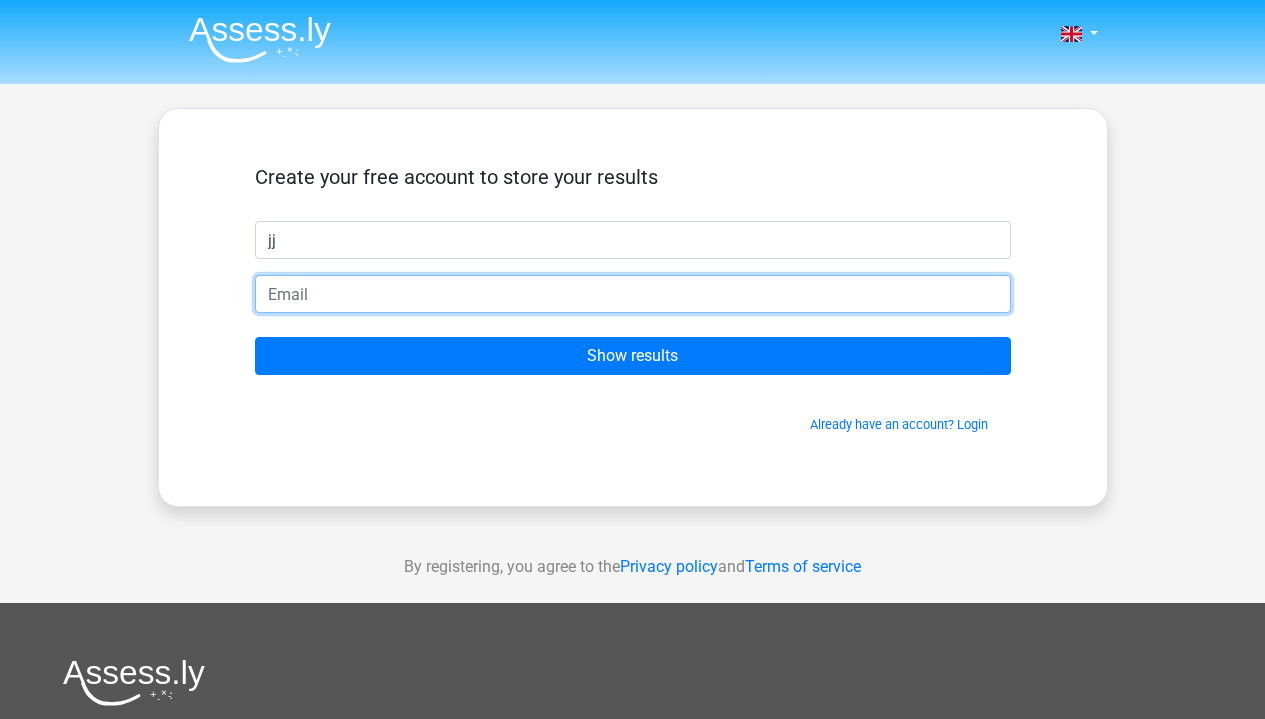 type on "[EMAIL]" 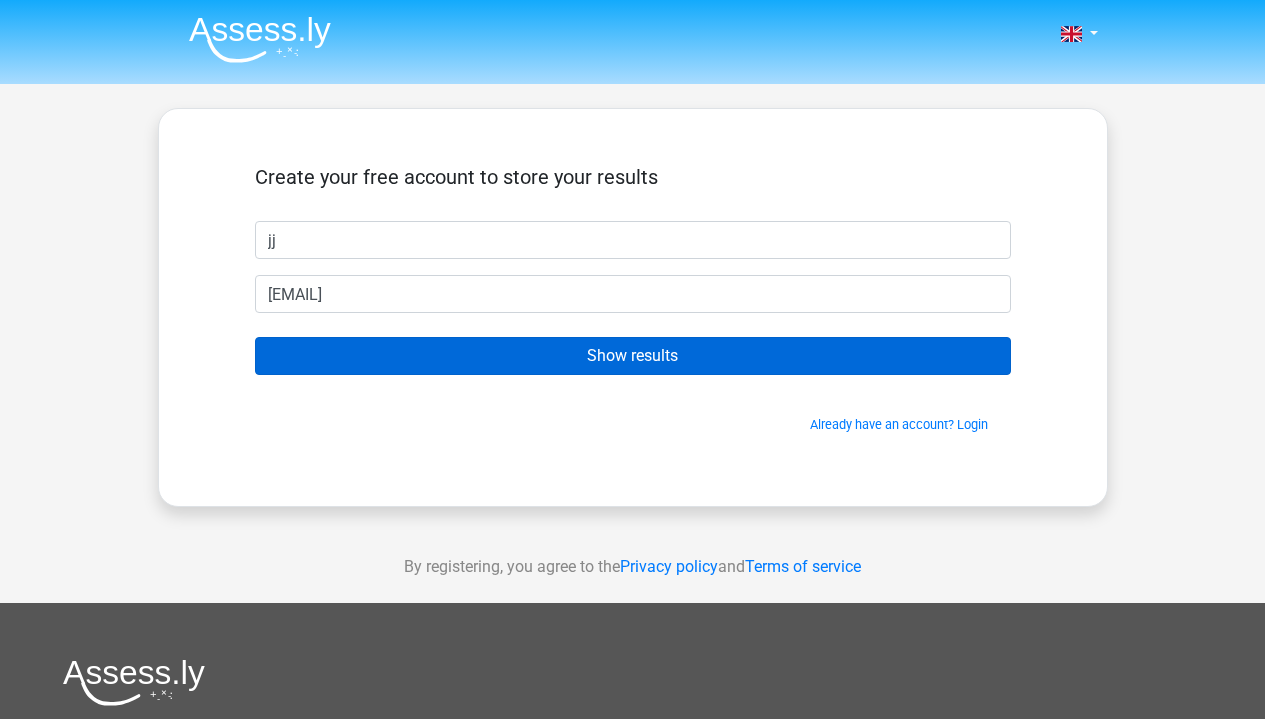 click on "Show results" at bounding box center [633, 356] 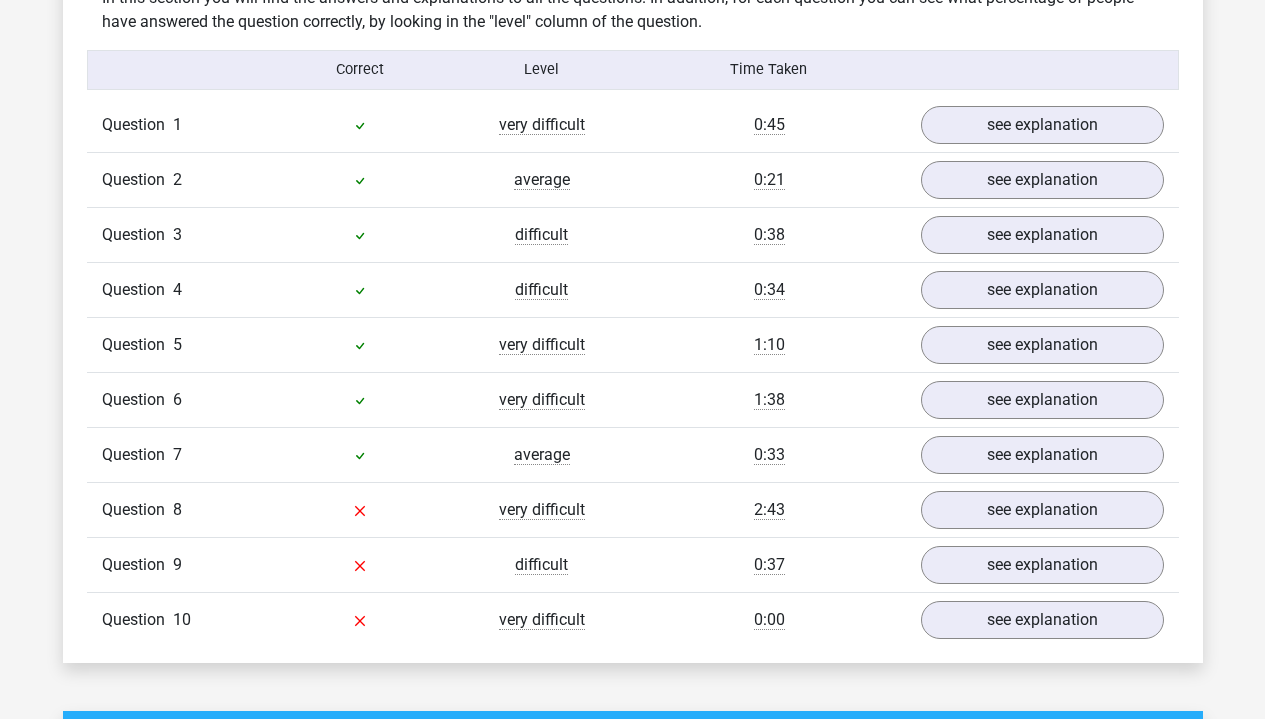 scroll, scrollTop: 1580, scrollLeft: 0, axis: vertical 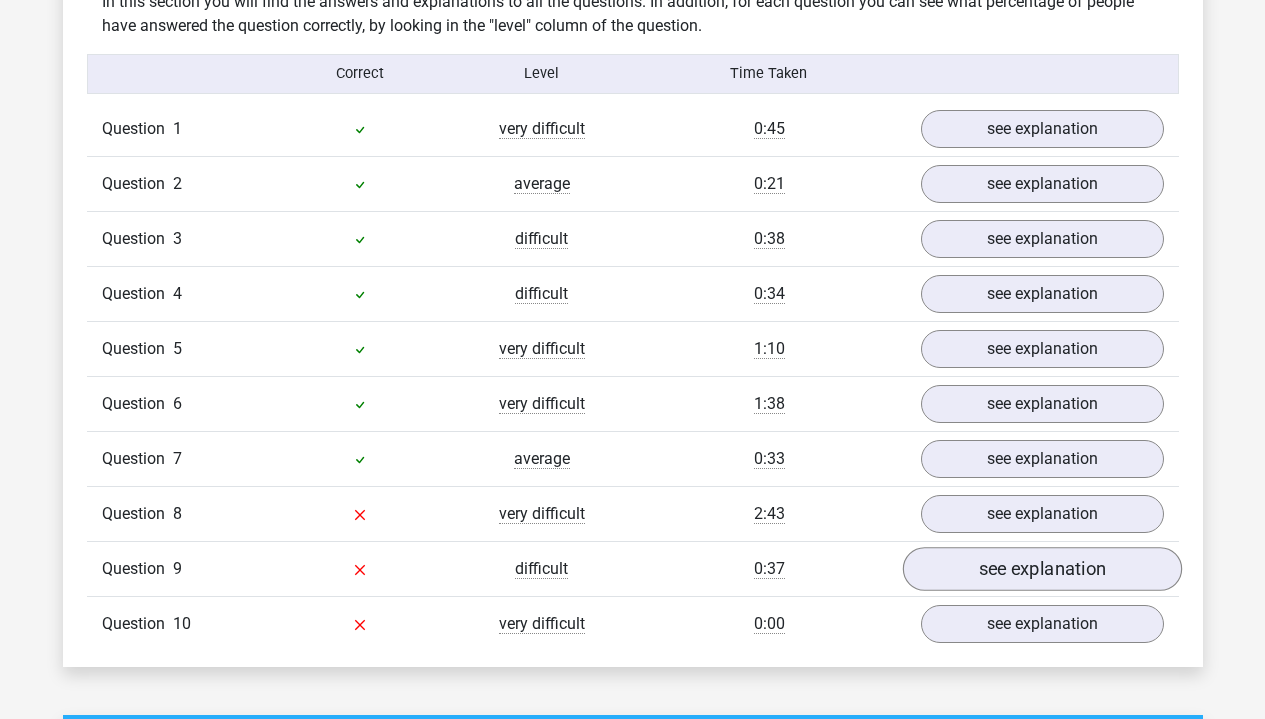 click on "see explanation" at bounding box center [1041, 569] 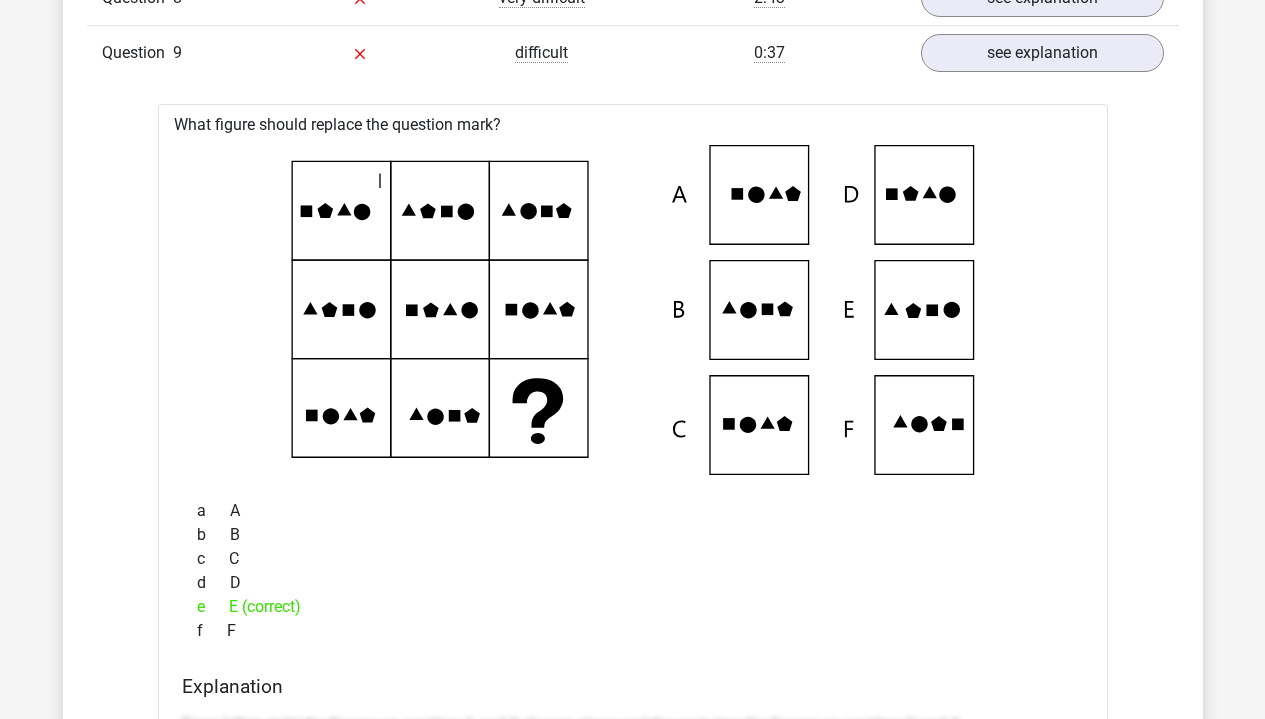 scroll, scrollTop: 1850, scrollLeft: 0, axis: vertical 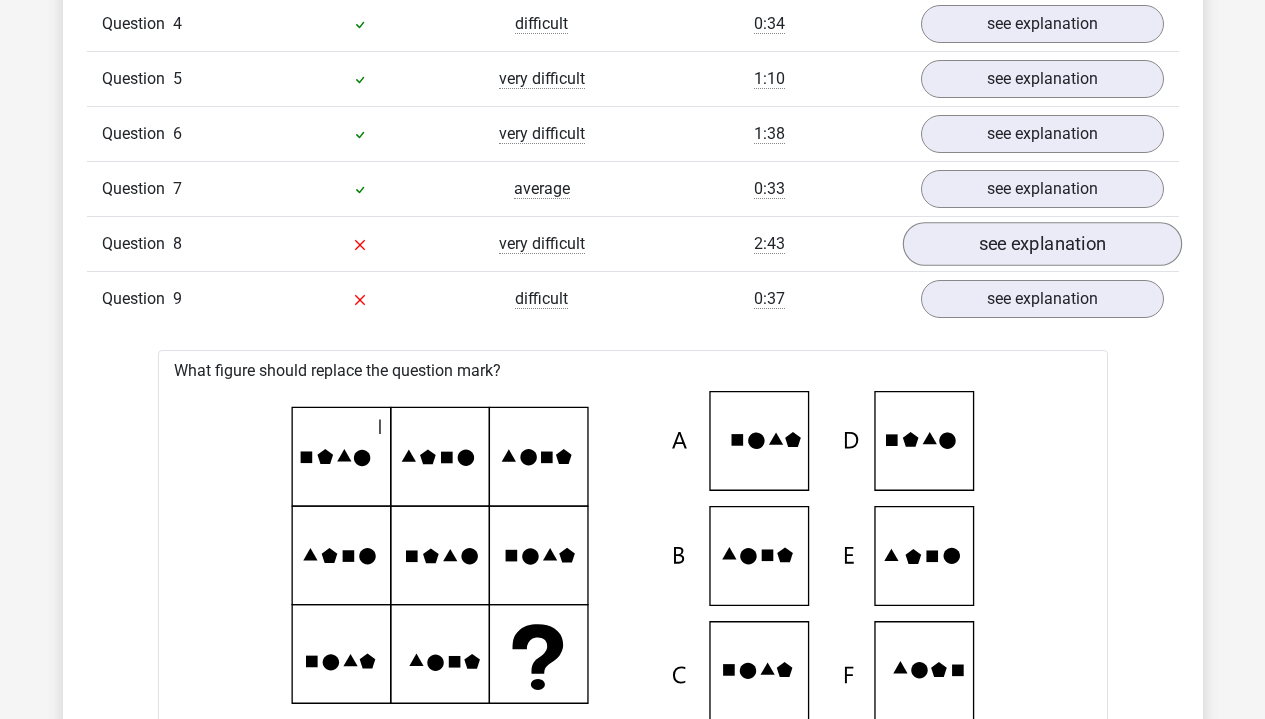 click on "see explanation" at bounding box center [1041, 244] 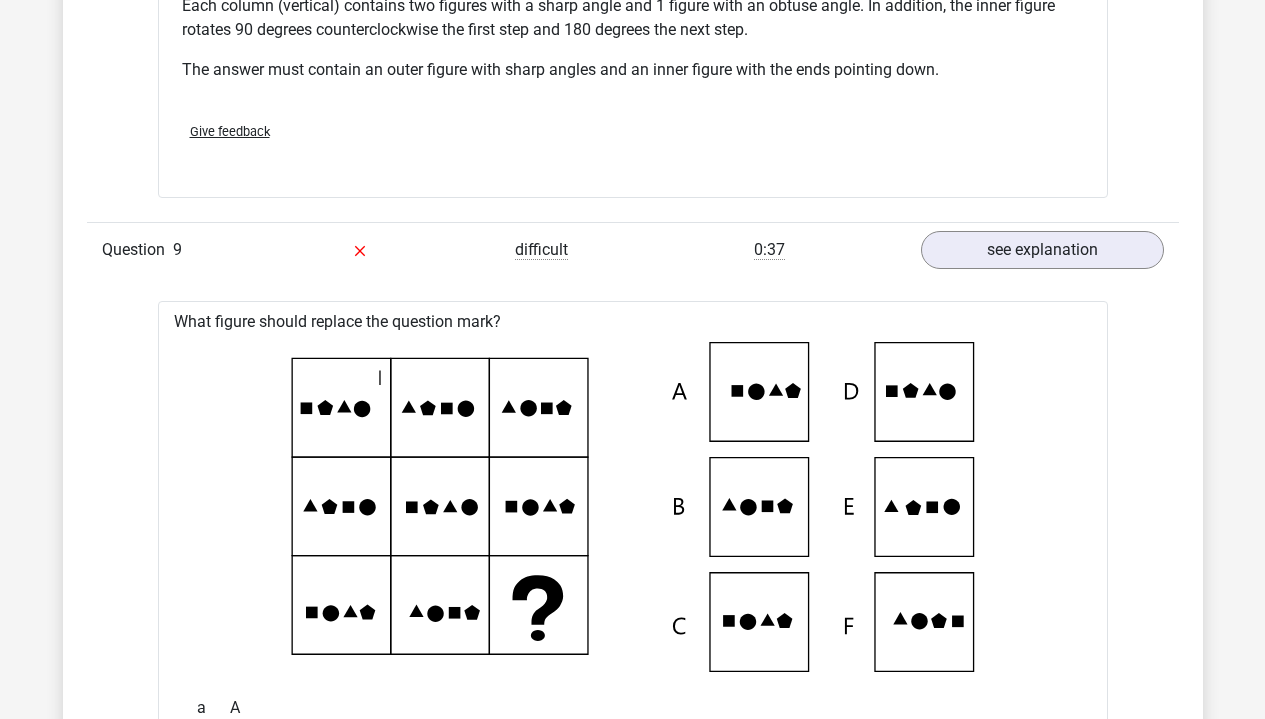 scroll, scrollTop: 3011, scrollLeft: 0, axis: vertical 